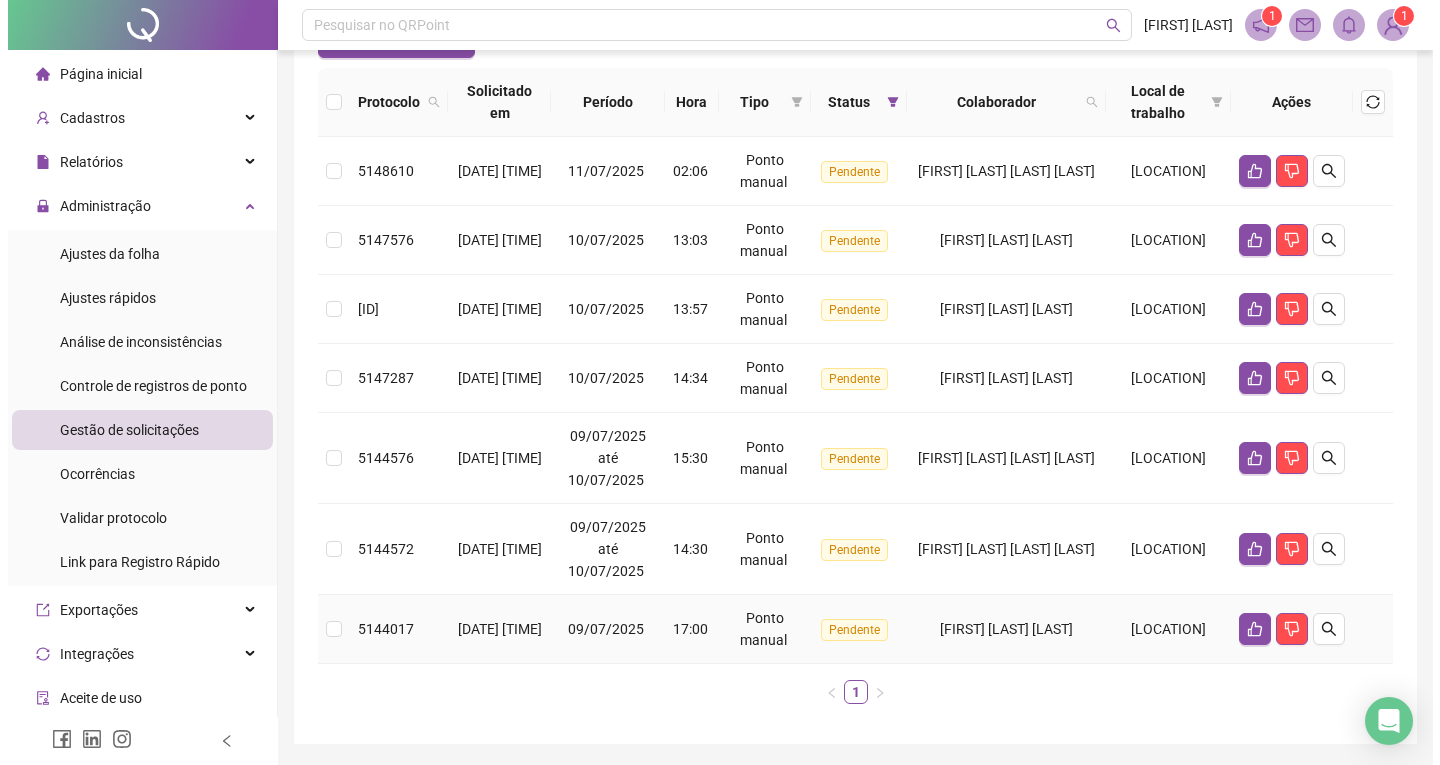 scroll, scrollTop: 171, scrollLeft: 0, axis: vertical 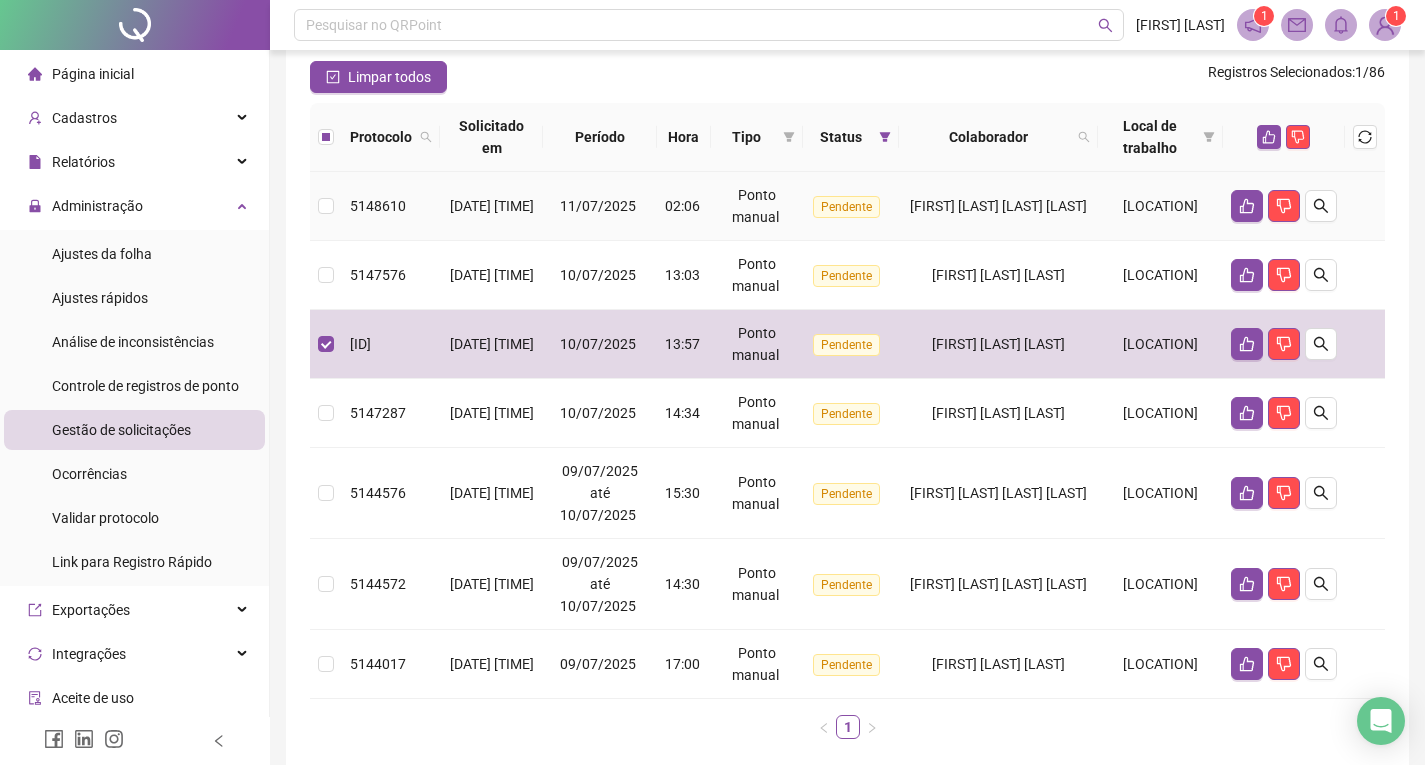 click at bounding box center [326, 206] 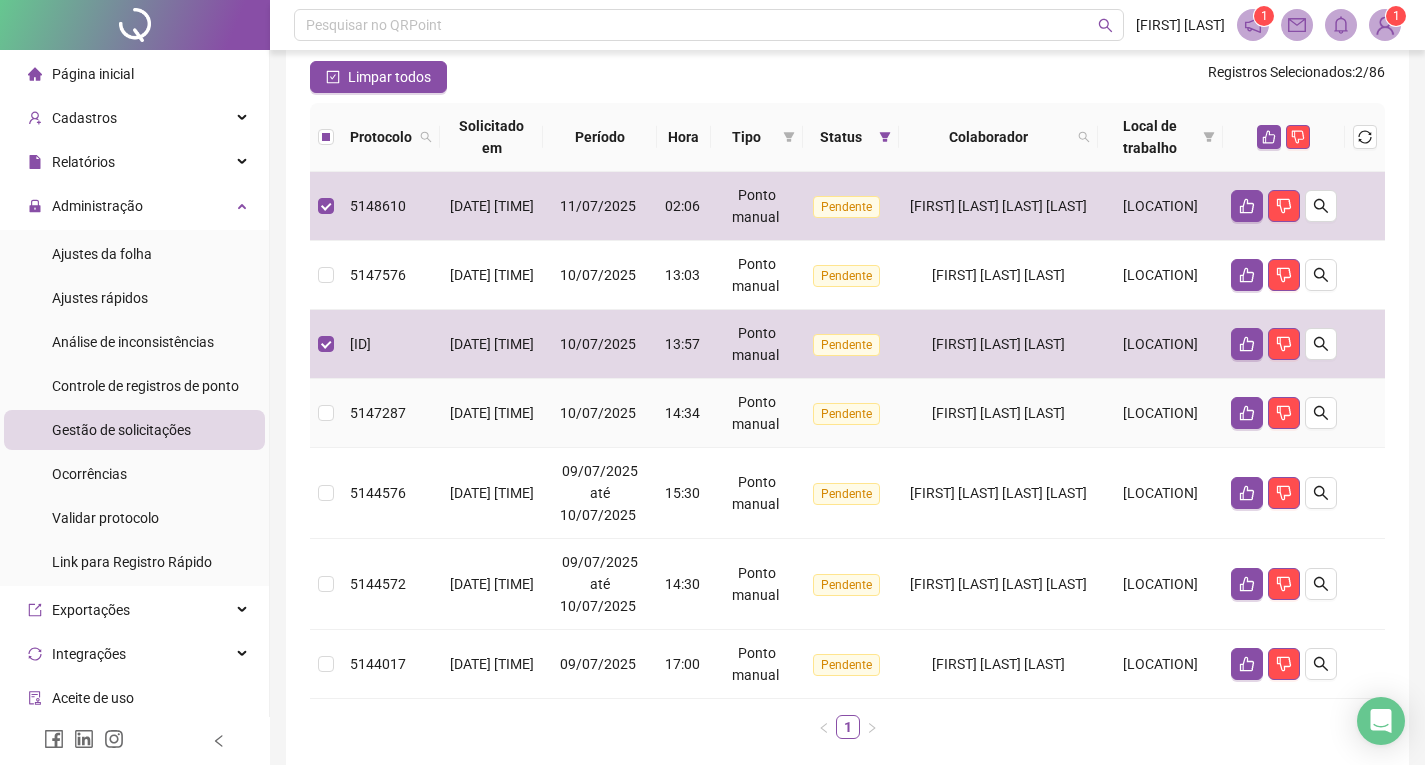 click at bounding box center [326, 413] 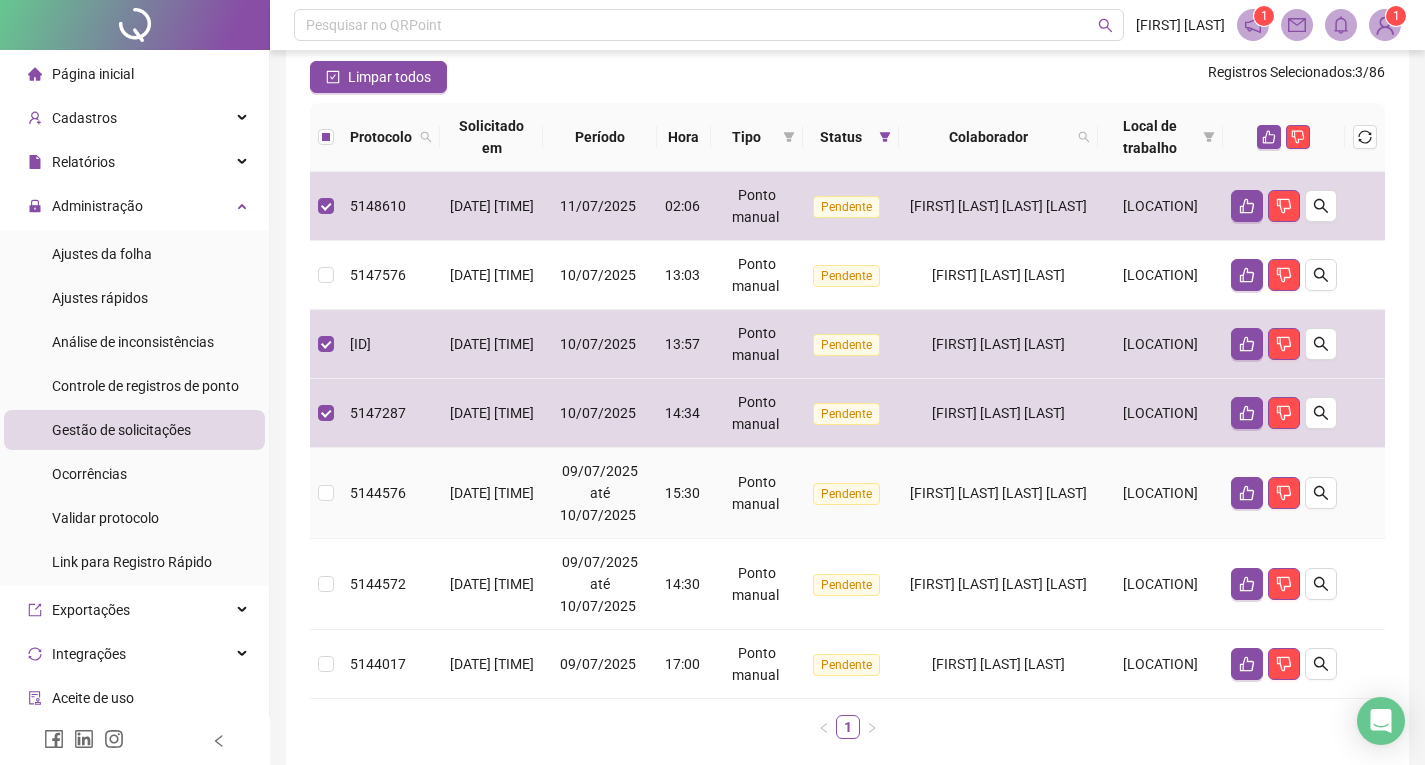 click at bounding box center [326, 493] 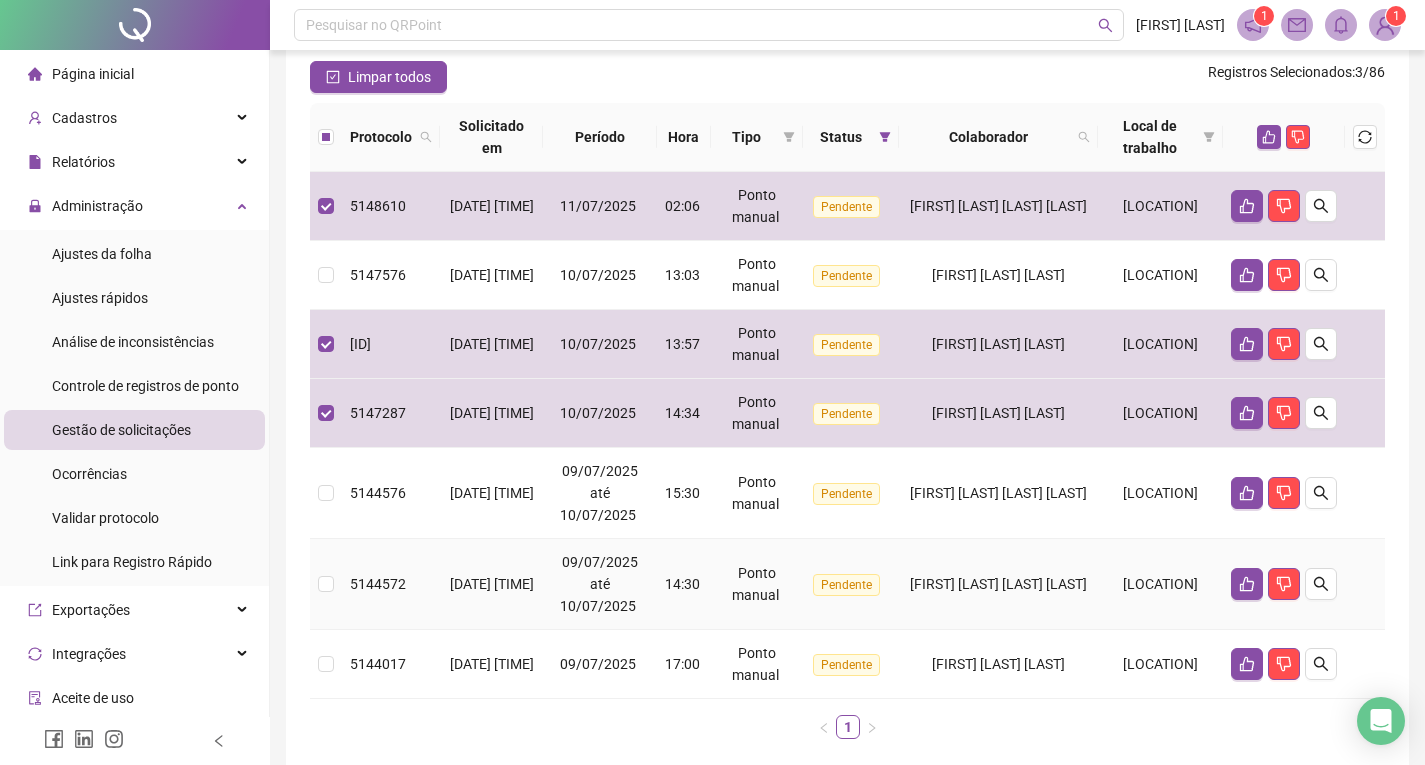 click at bounding box center [326, 584] 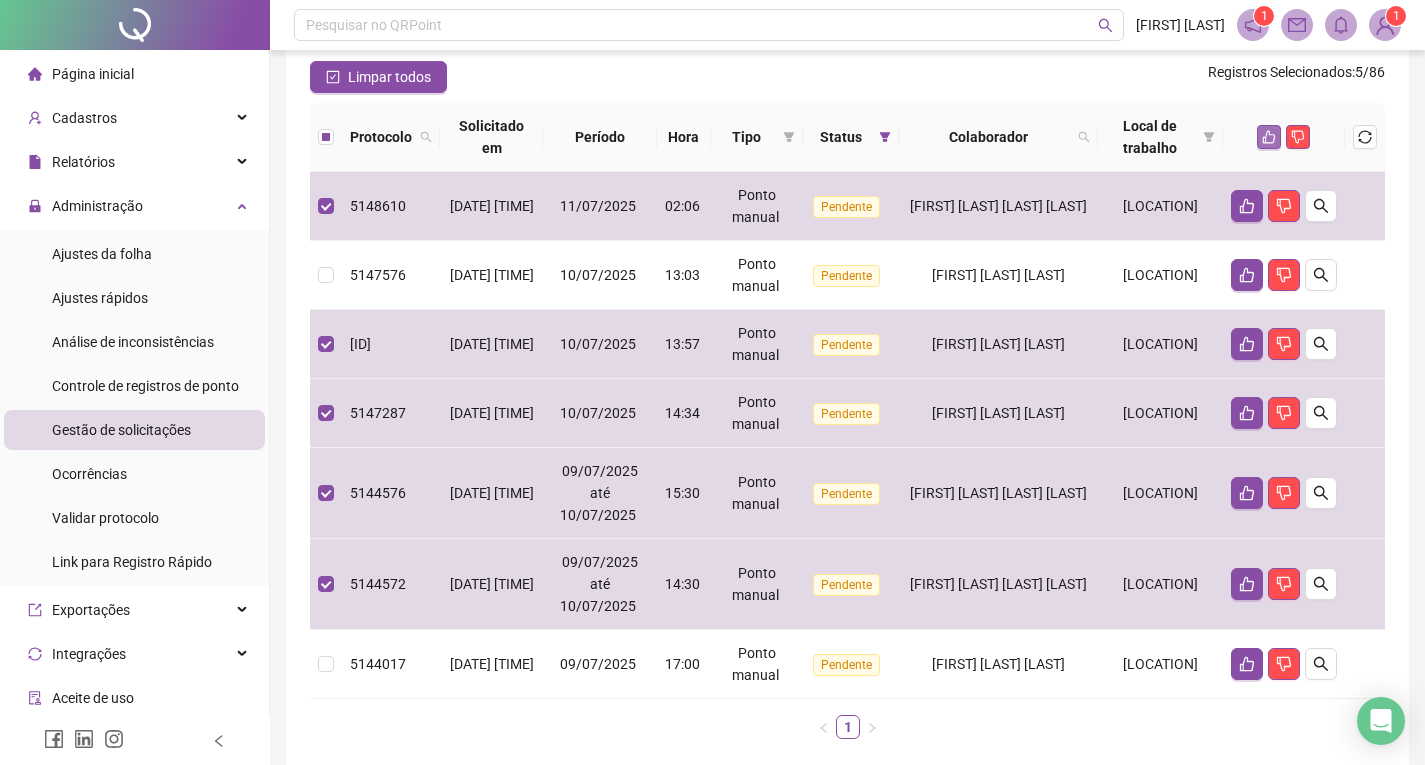 click 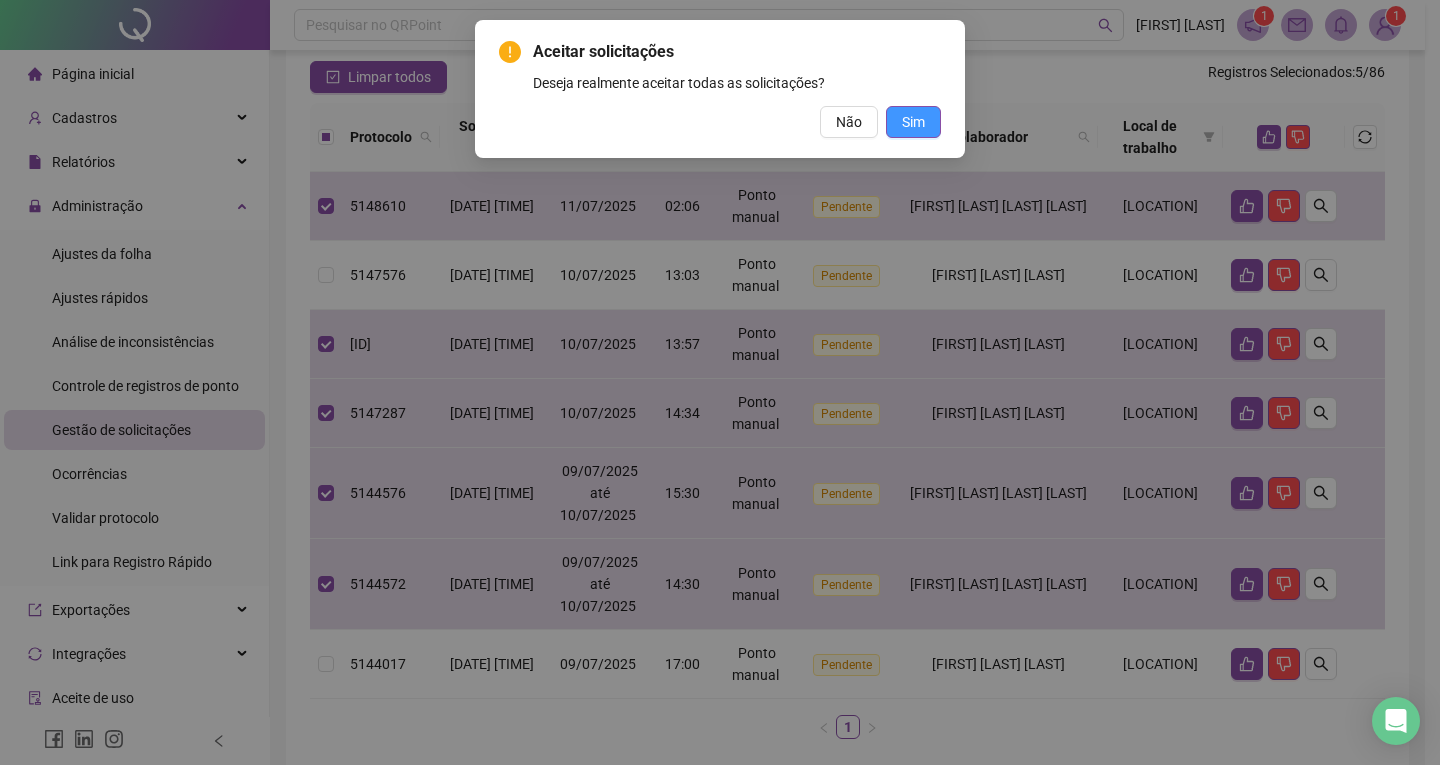 click on "Sim" at bounding box center [913, 122] 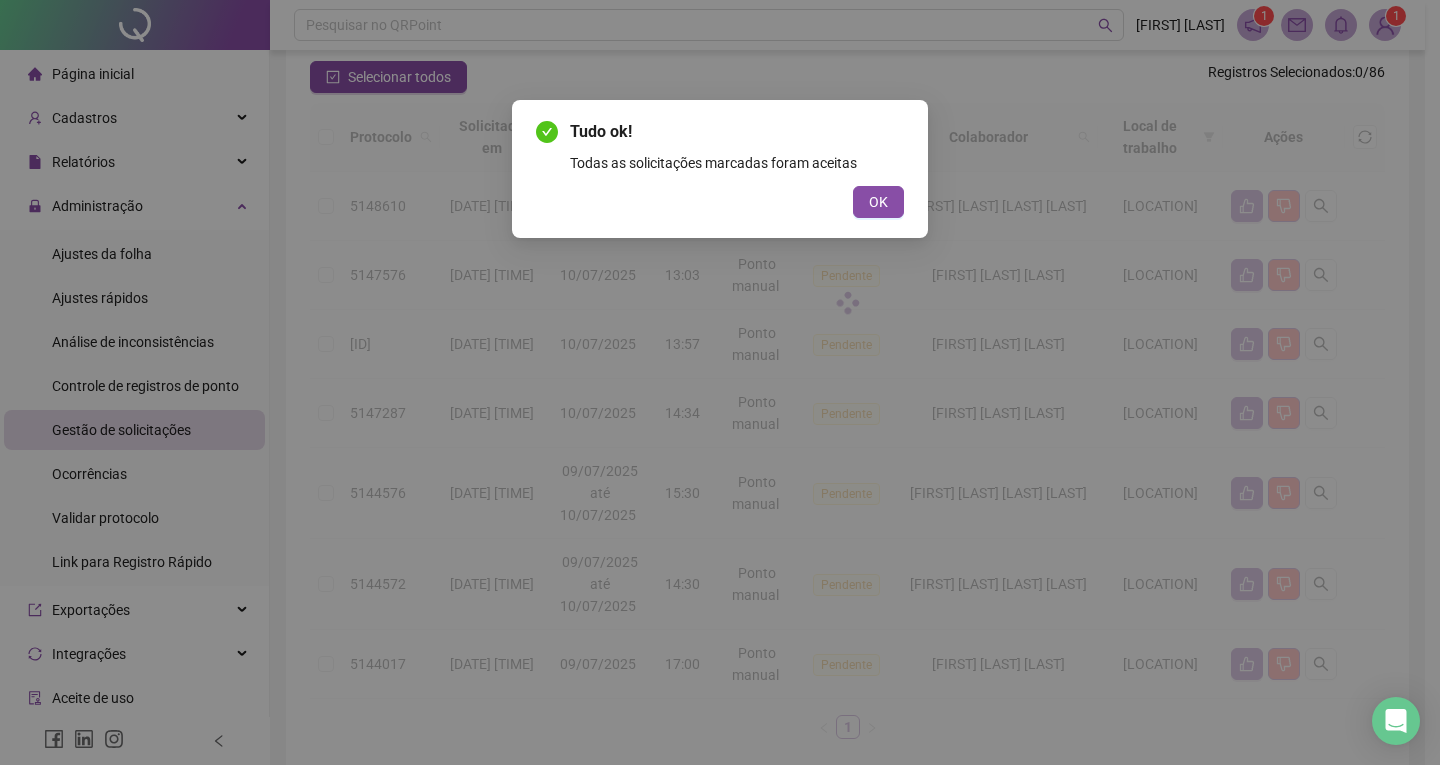 scroll, scrollTop: 0, scrollLeft: 0, axis: both 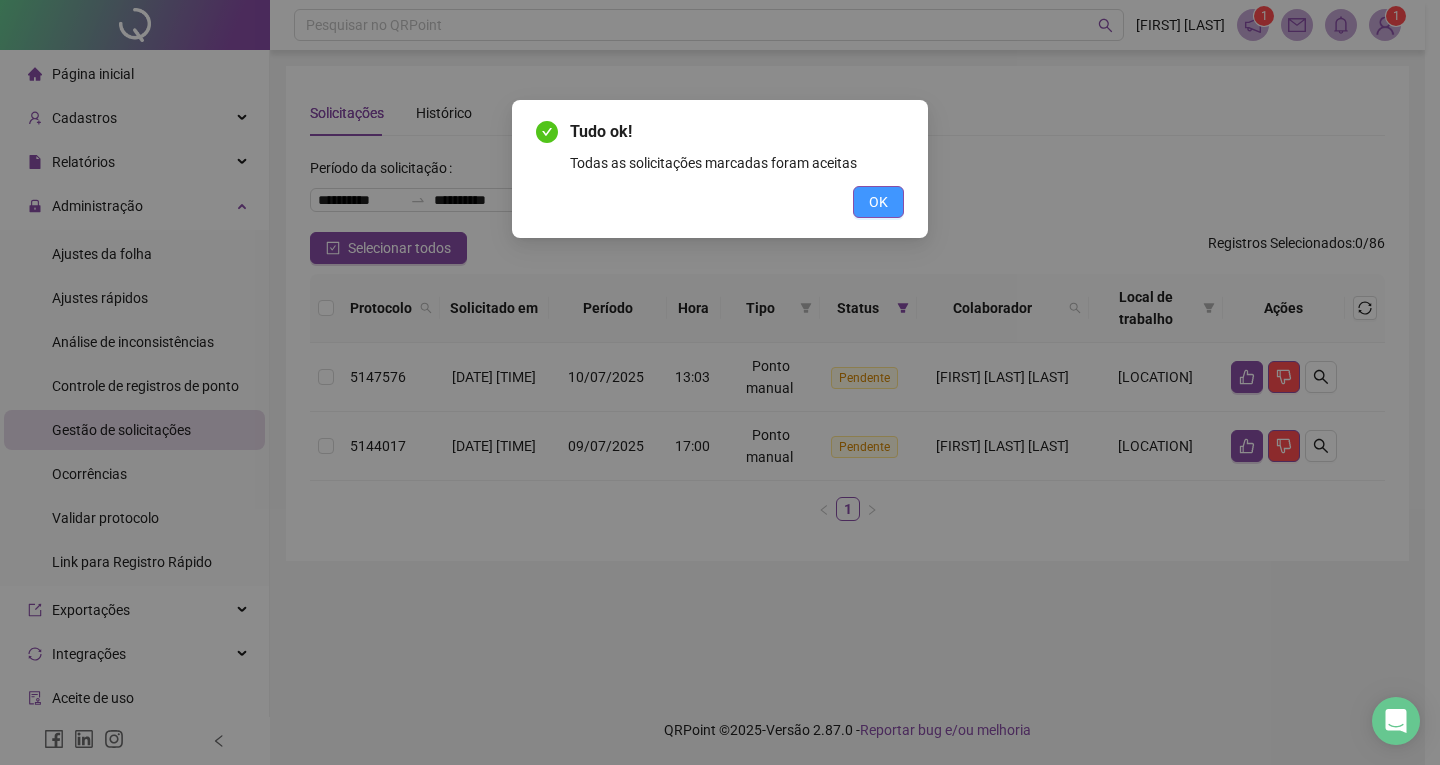 click on "OK" at bounding box center [878, 202] 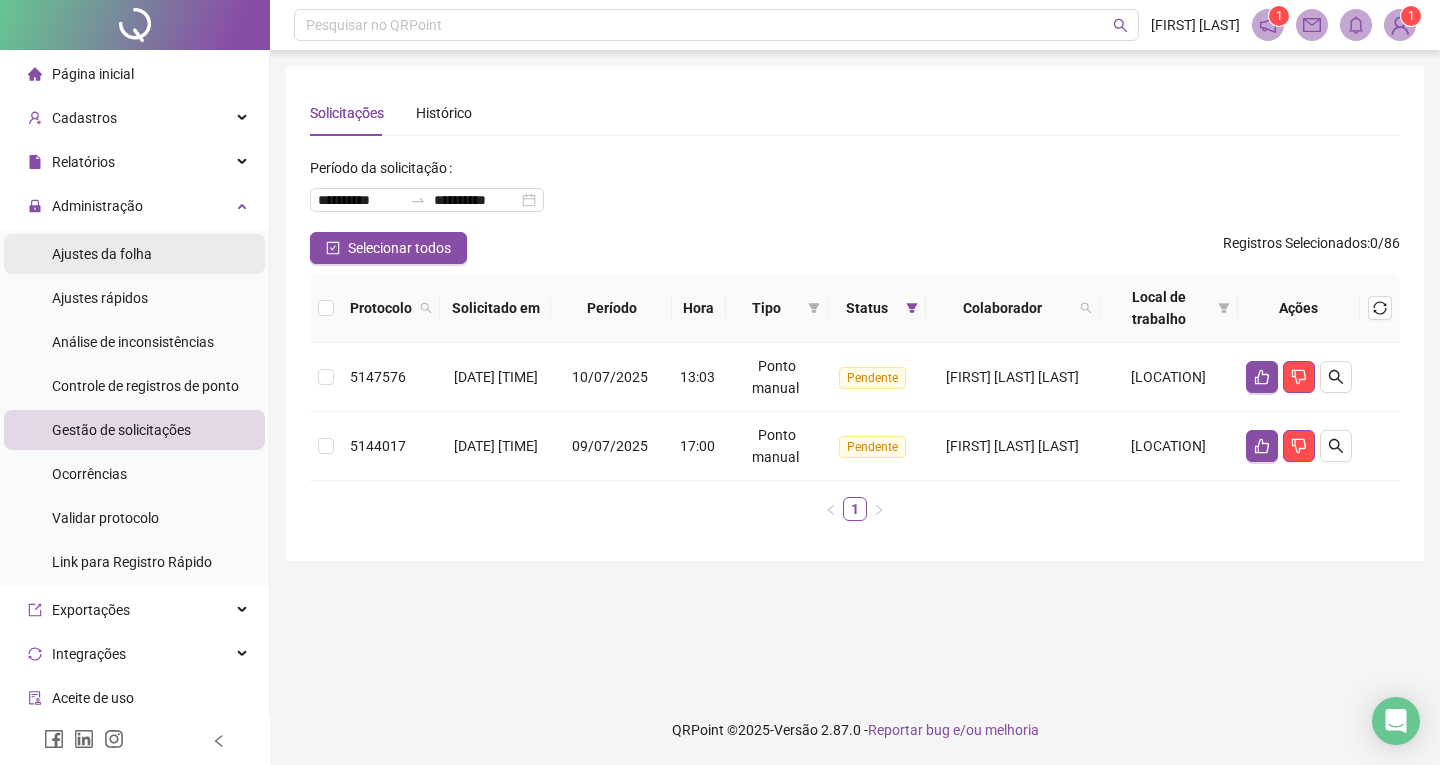 click on "Ajustes da folha" at bounding box center [102, 254] 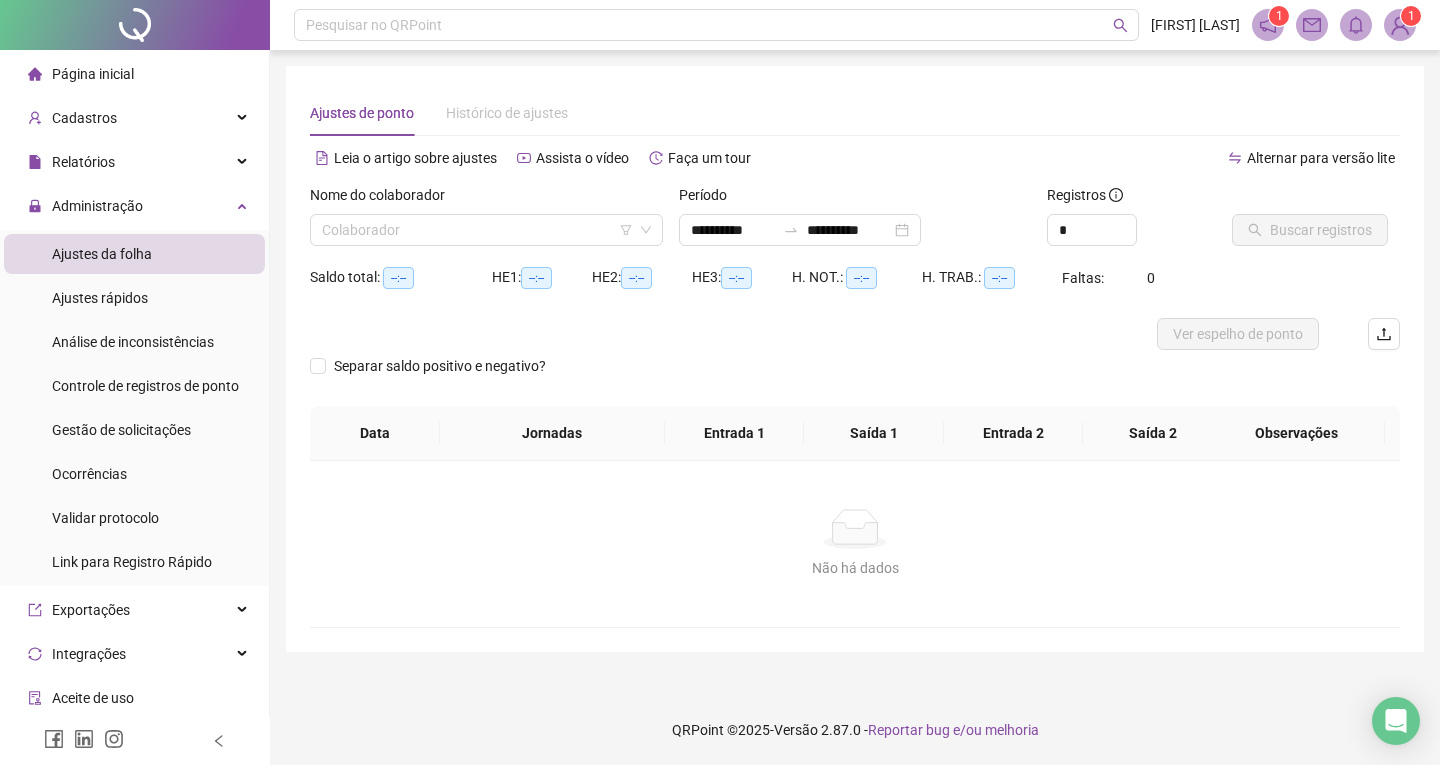 click on "Nome do colaborador" at bounding box center [384, 195] 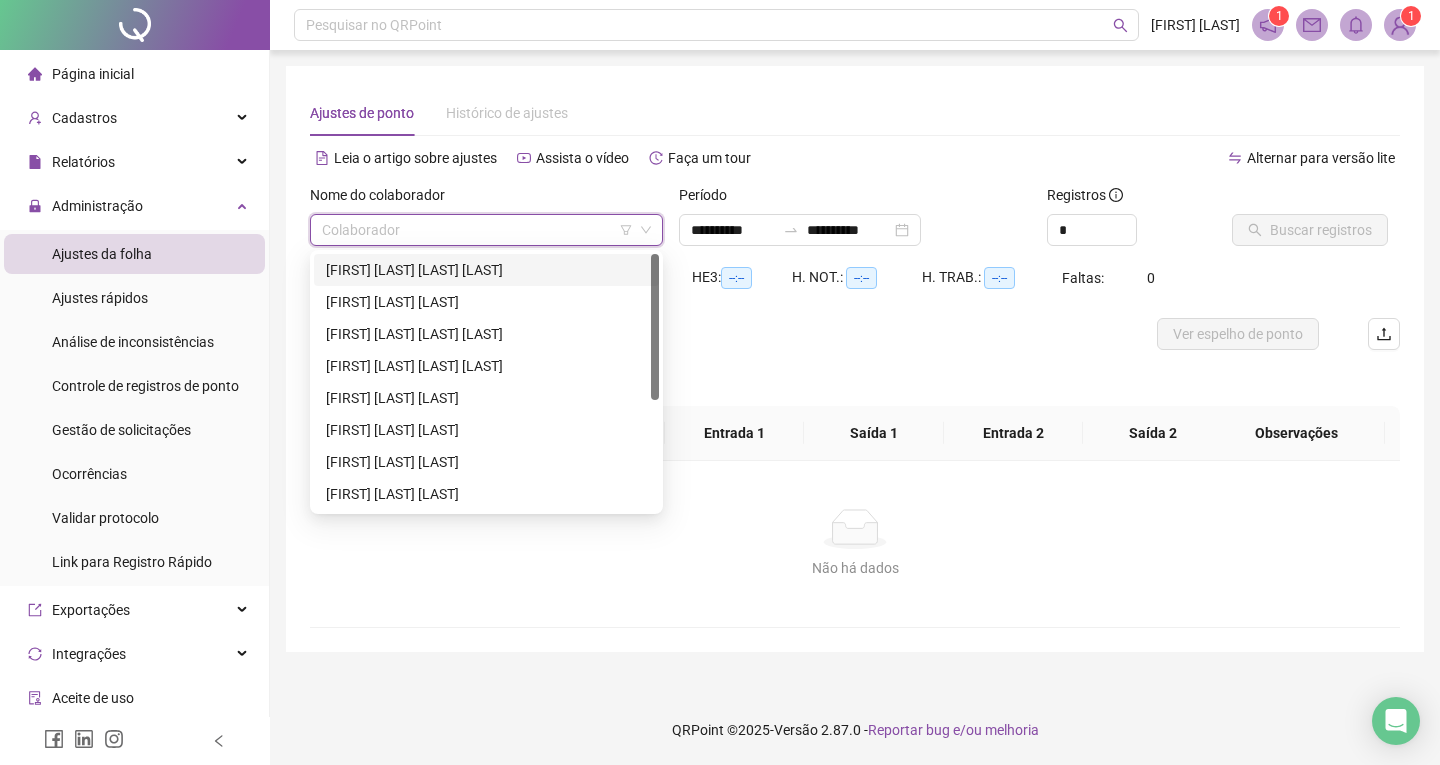 click at bounding box center (480, 230) 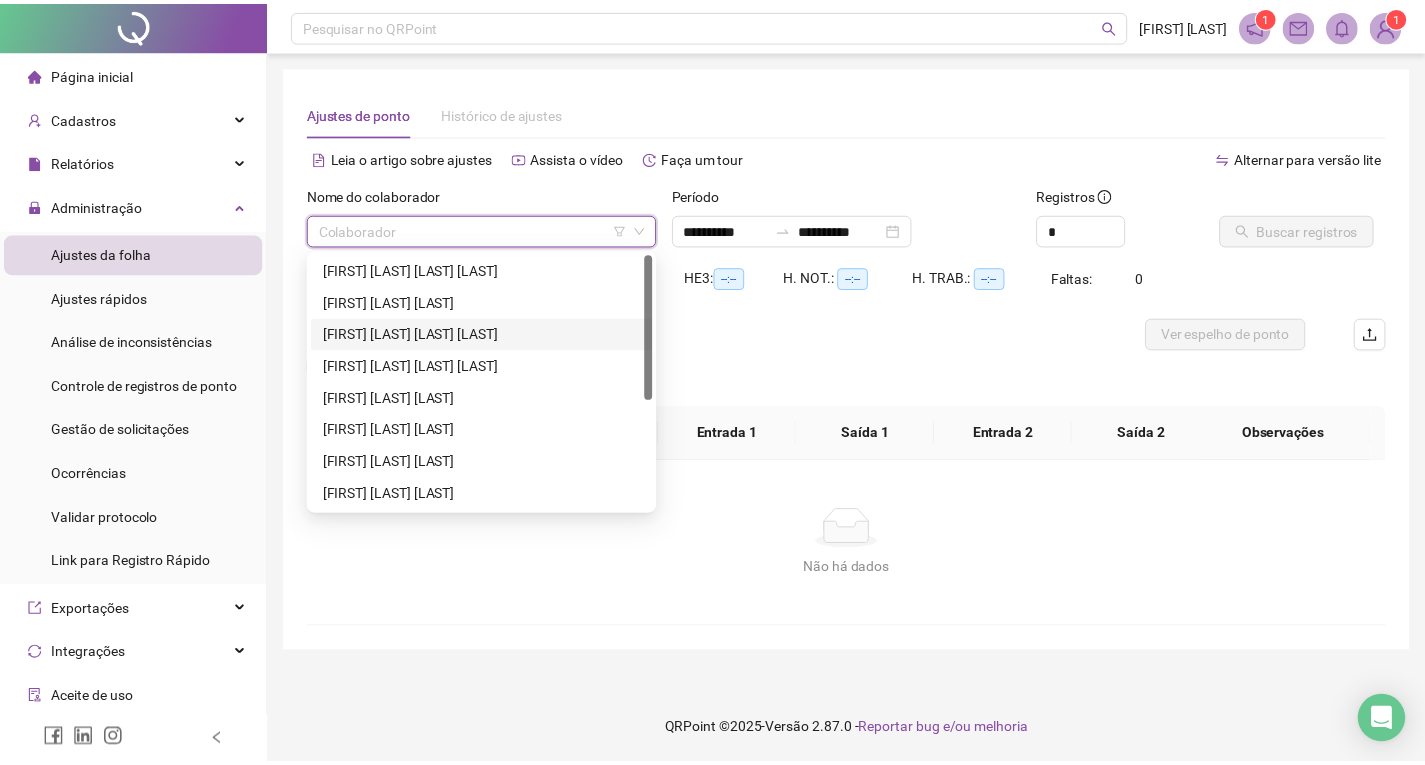 scroll, scrollTop: 100, scrollLeft: 0, axis: vertical 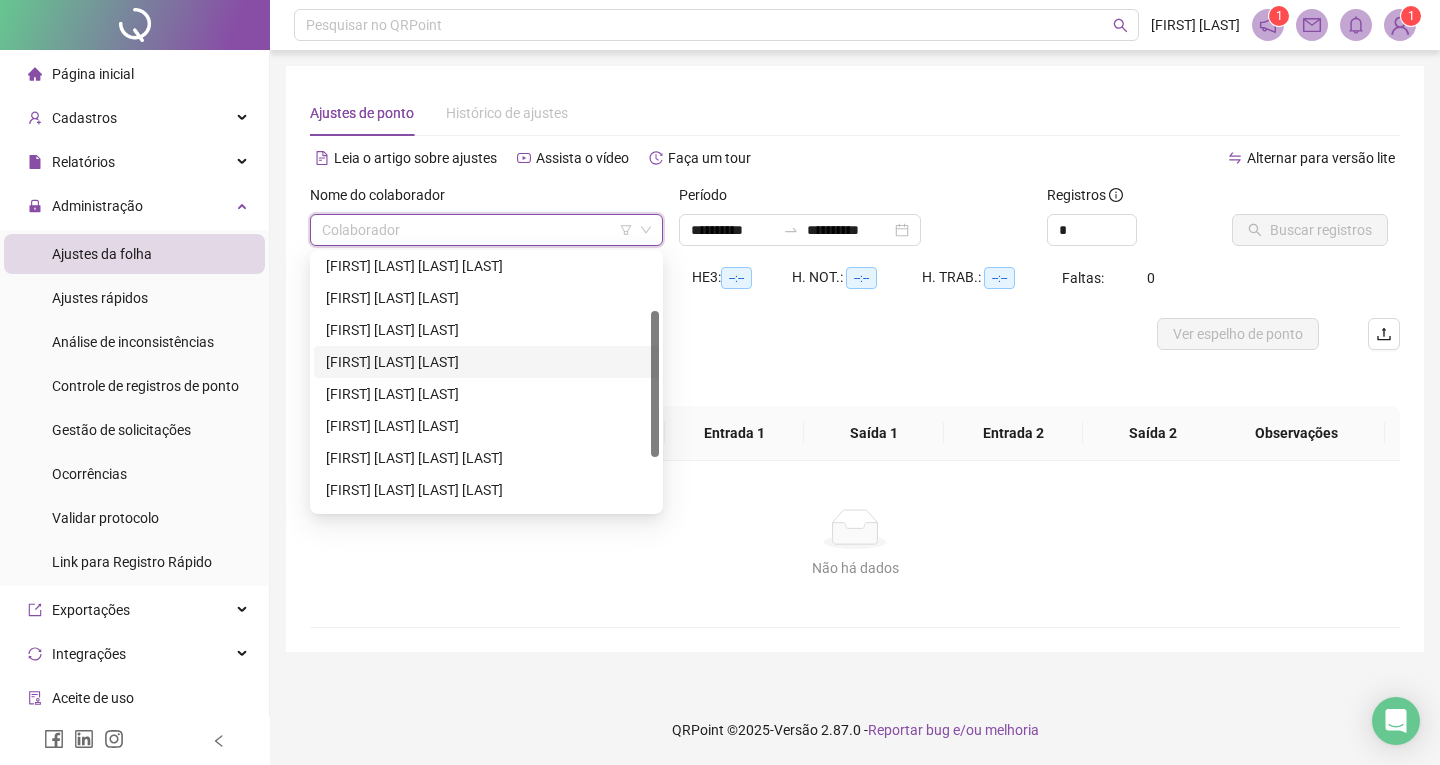 click on "[FIRST] [LAST] [LAST]" at bounding box center (486, 362) 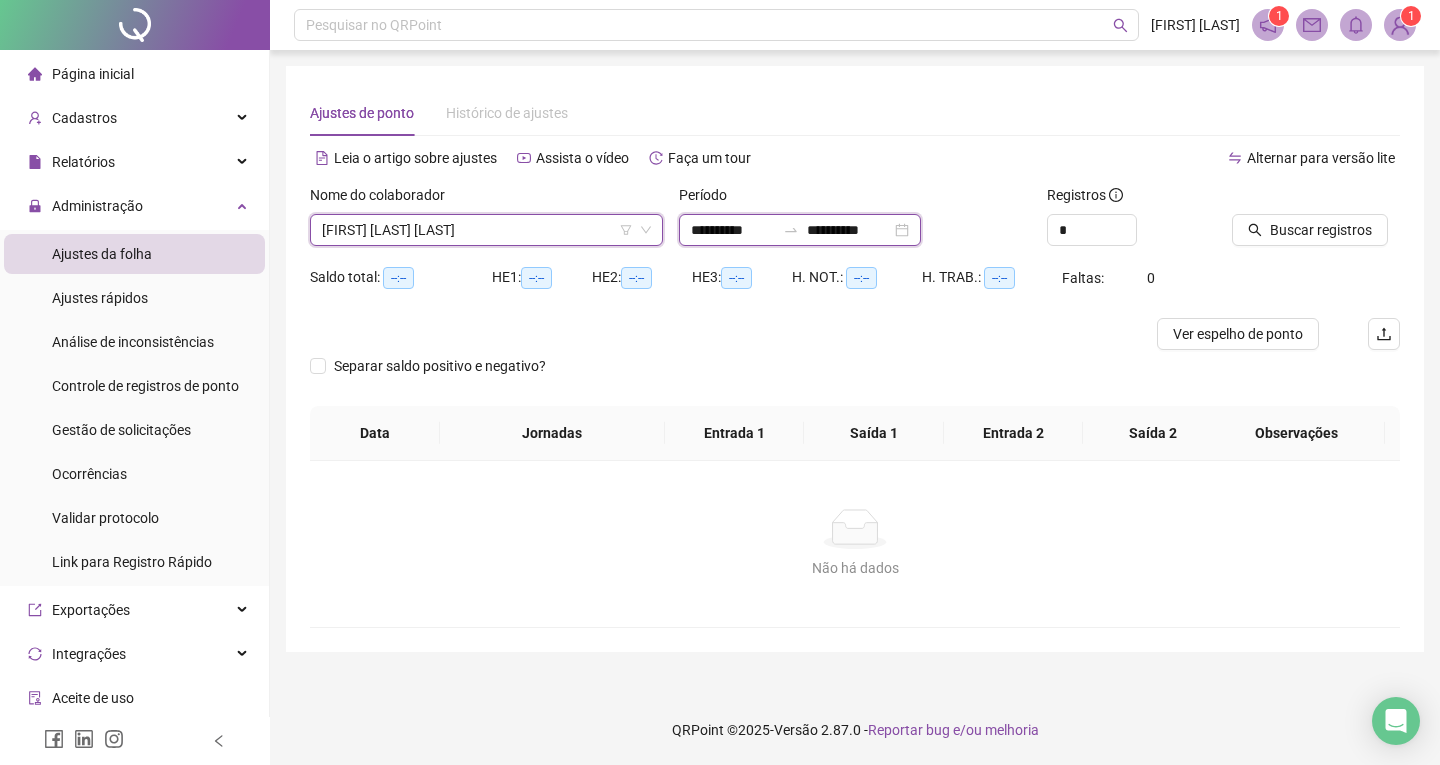 click on "**********" at bounding box center (849, 230) 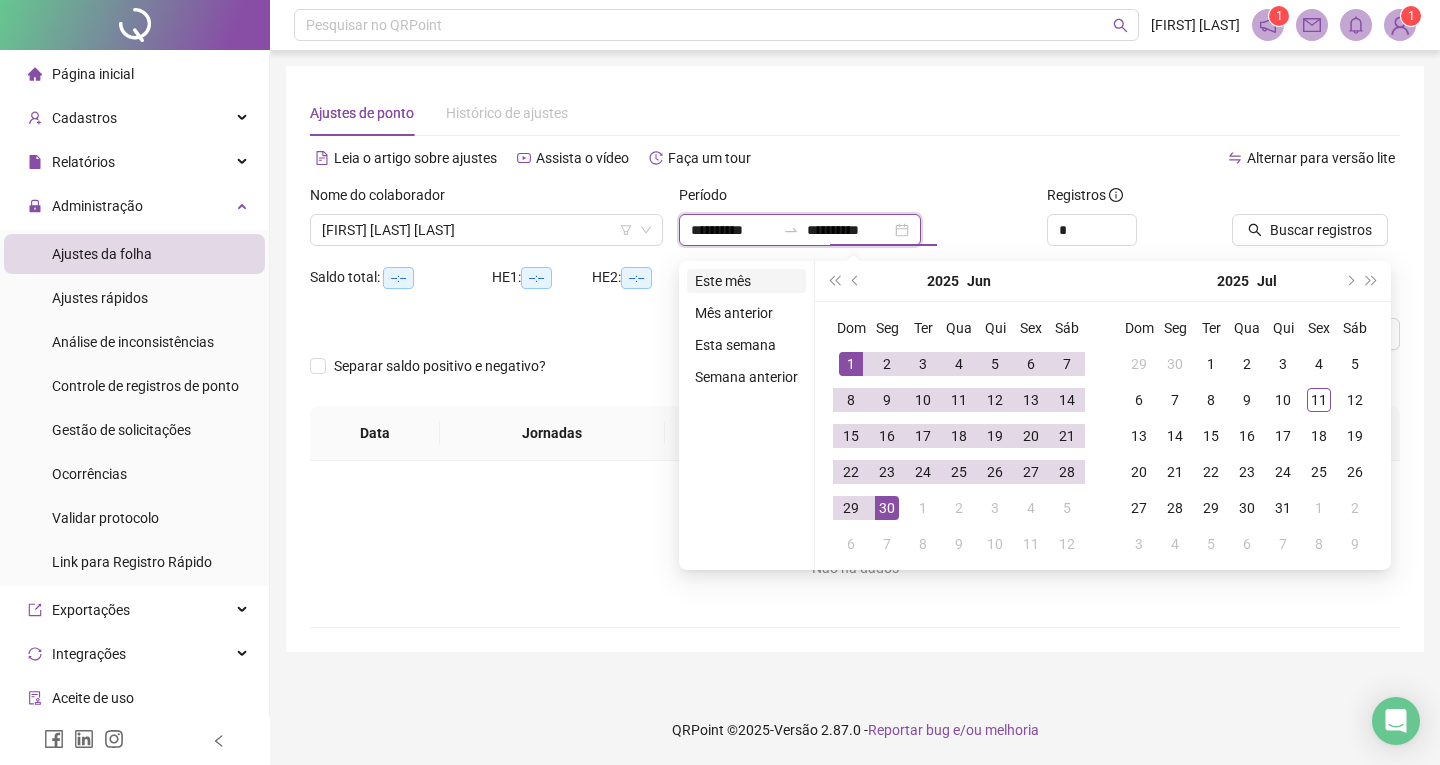 type on "**********" 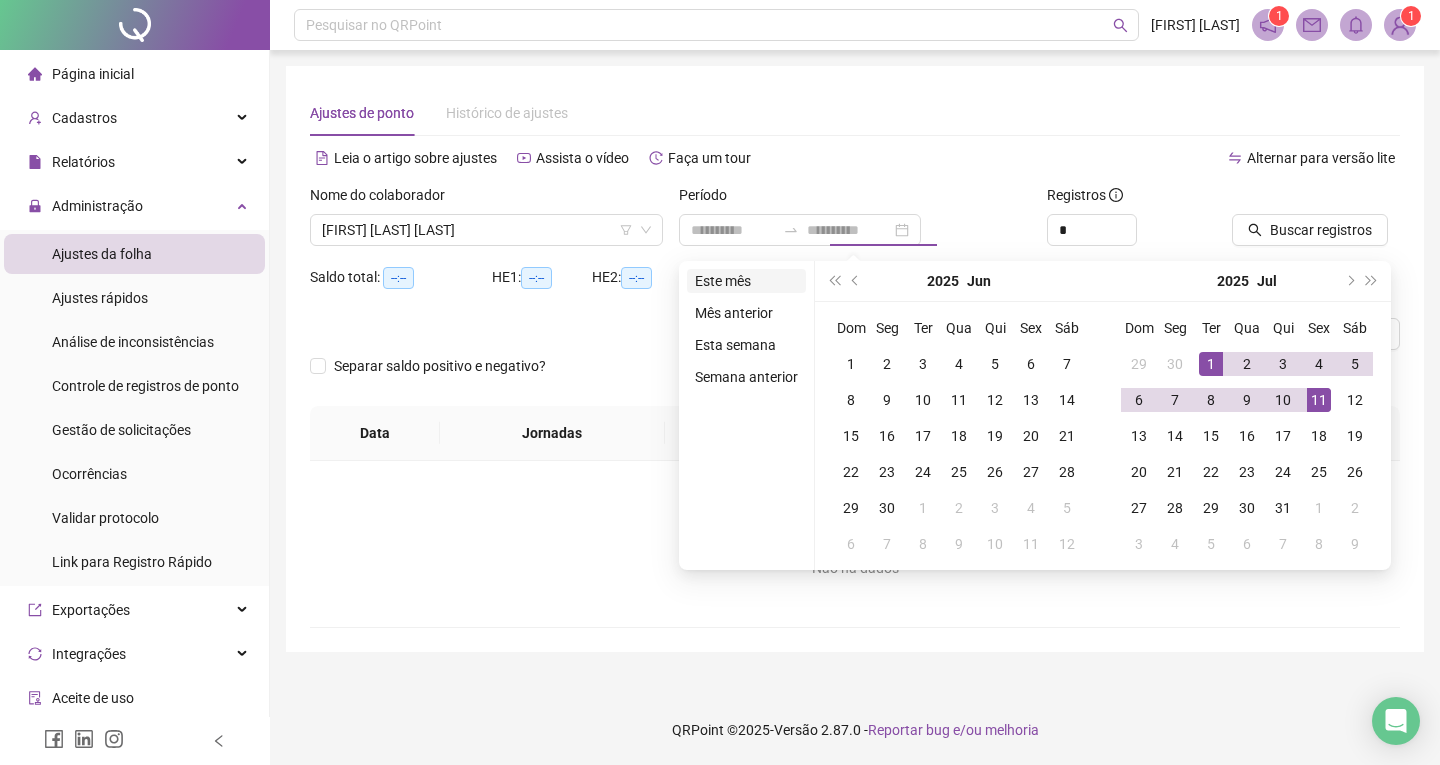 click on "Este mês" at bounding box center [746, 281] 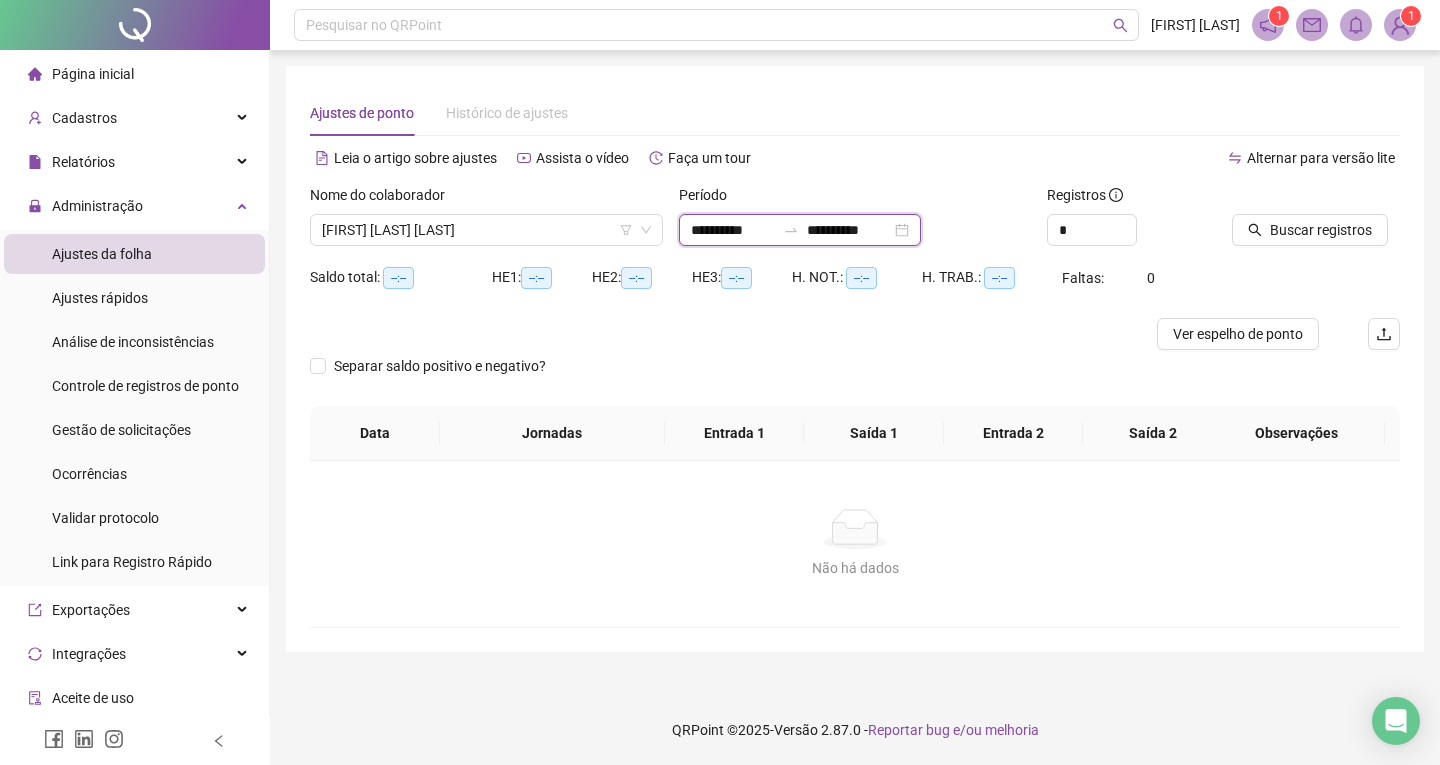 click on "**********" at bounding box center (849, 230) 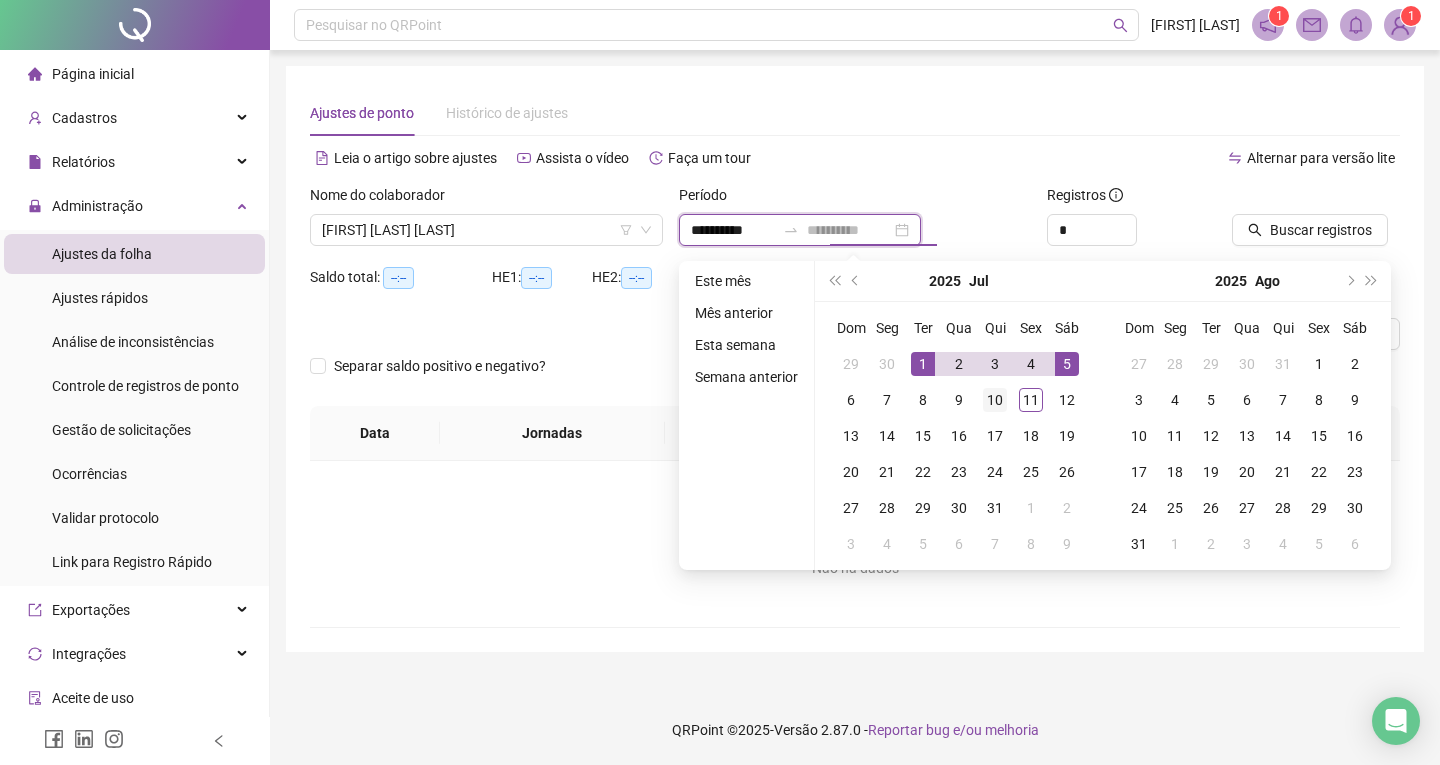 type on "**********" 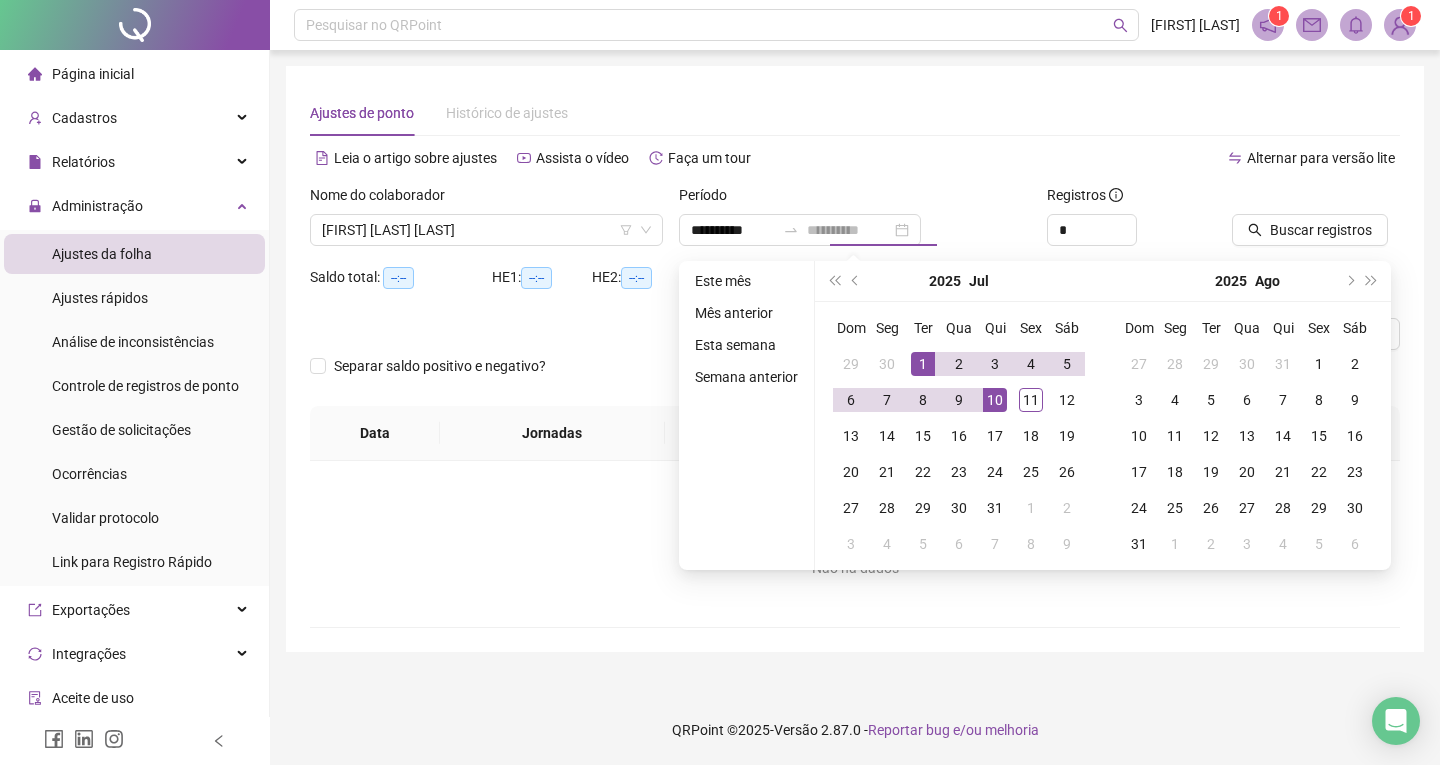 click on "10" at bounding box center [995, 400] 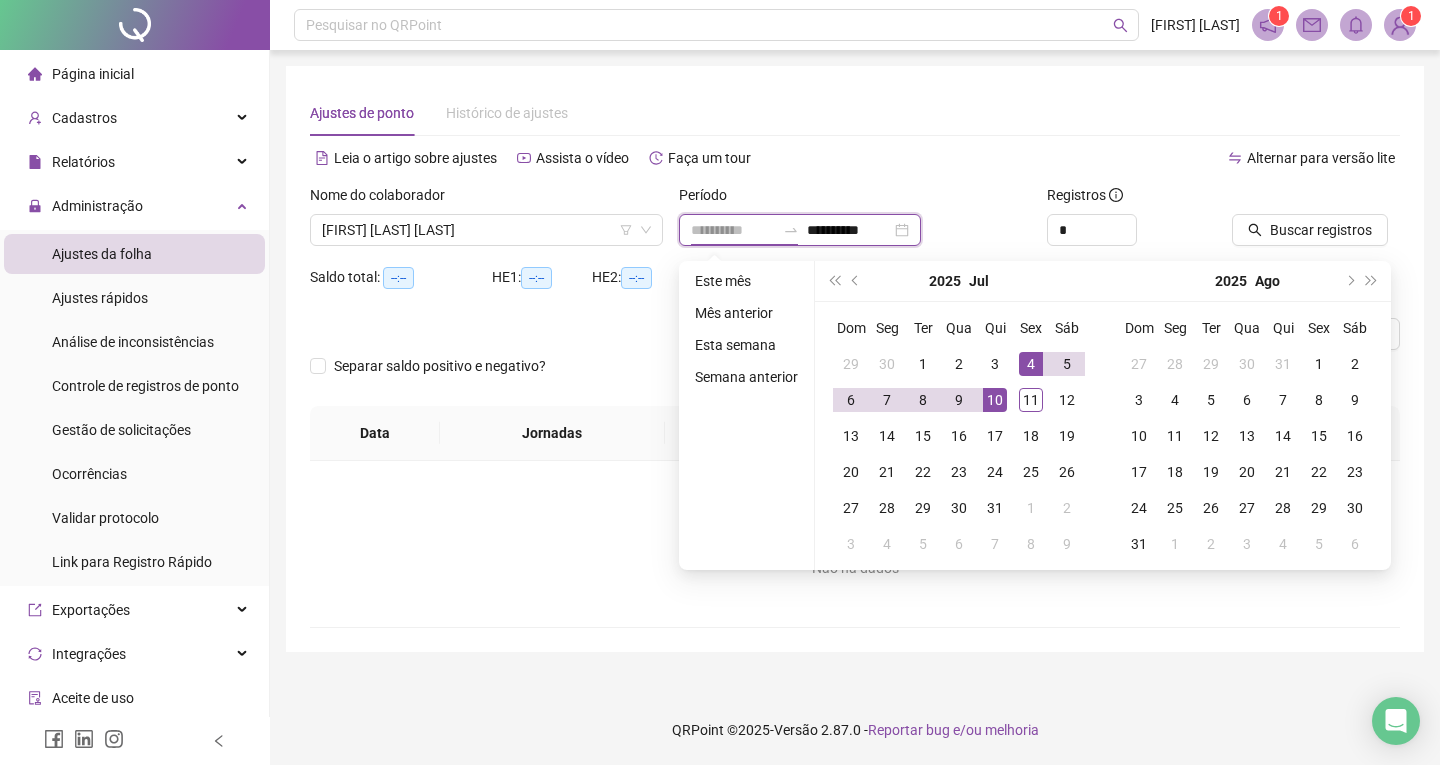 type on "**********" 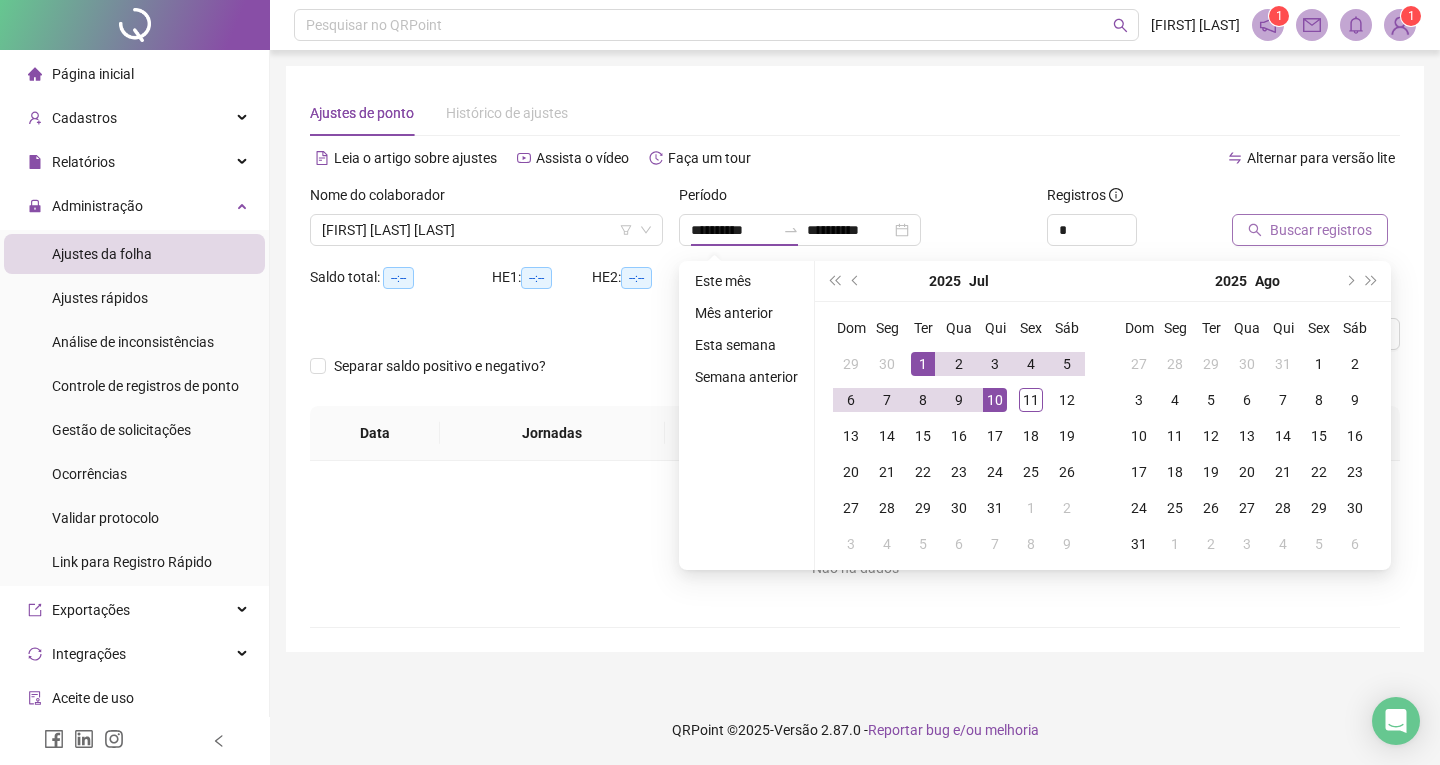 click on "Buscar registros" at bounding box center [1310, 230] 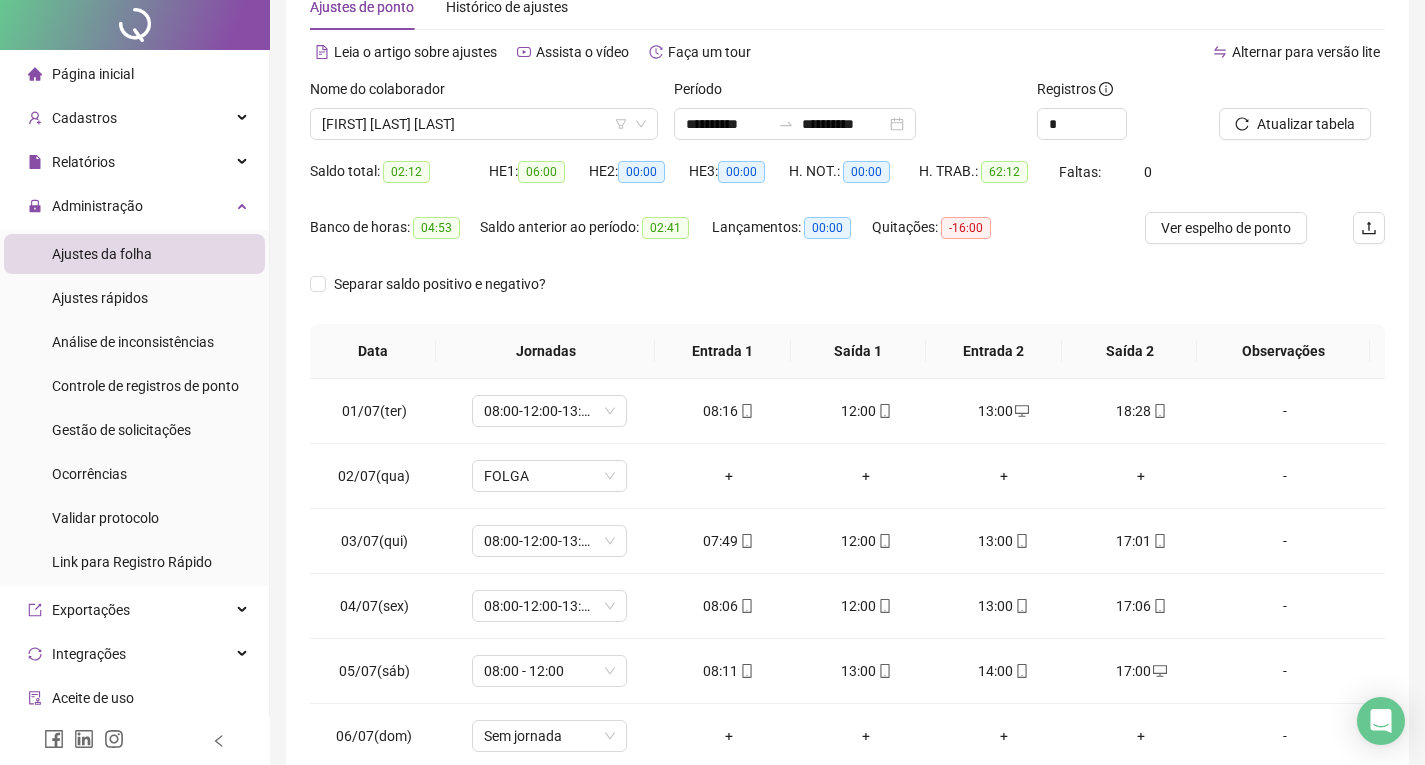 scroll, scrollTop: 257, scrollLeft: 0, axis: vertical 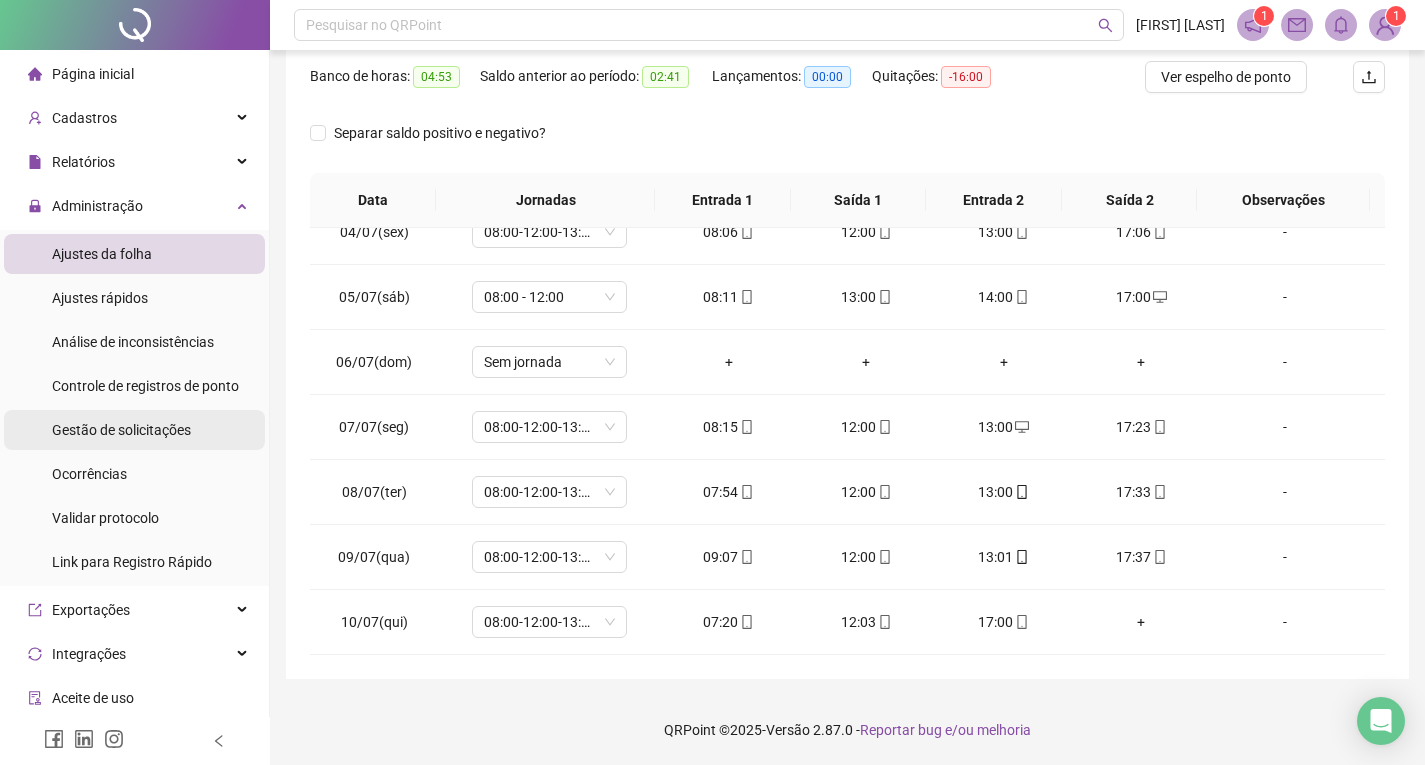 click on "Gestão de solicitações" at bounding box center [121, 430] 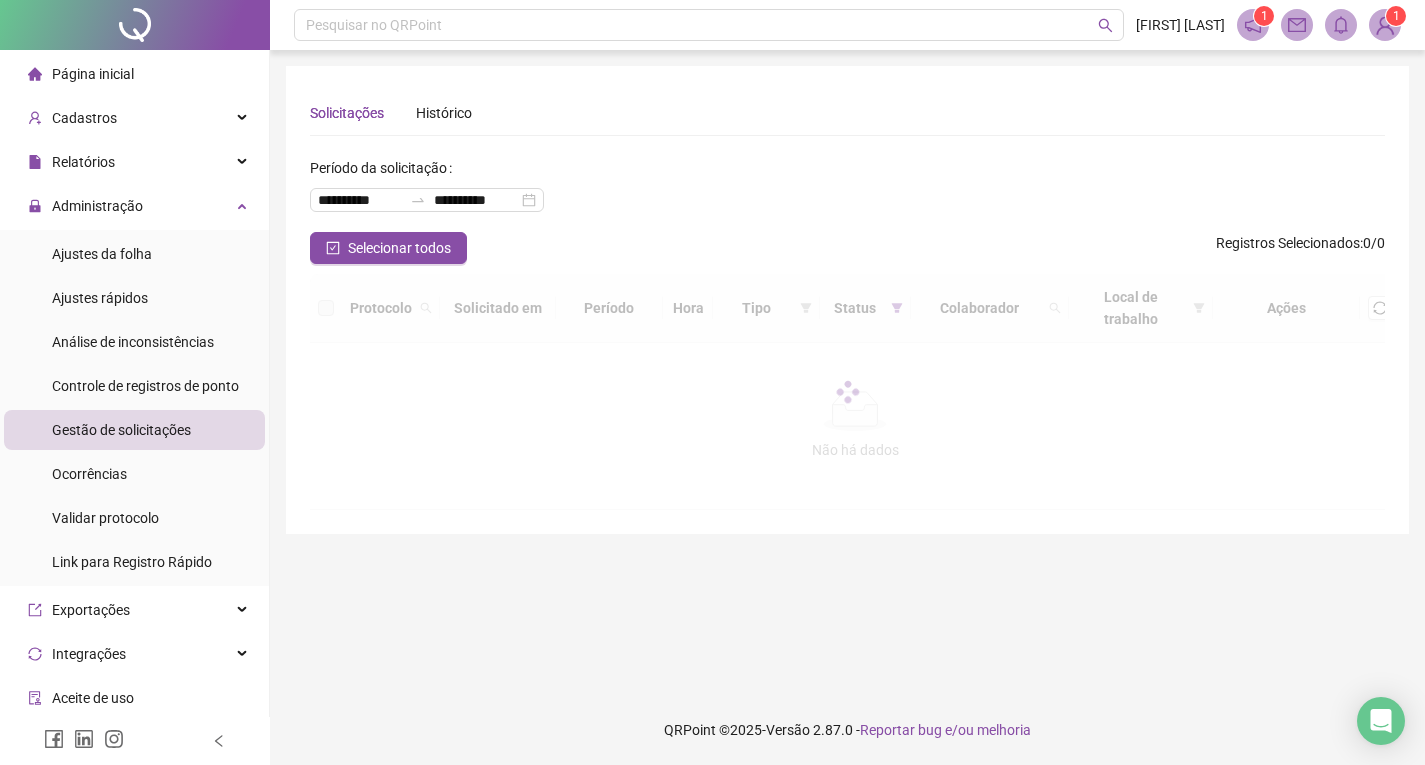 scroll, scrollTop: 0, scrollLeft: 0, axis: both 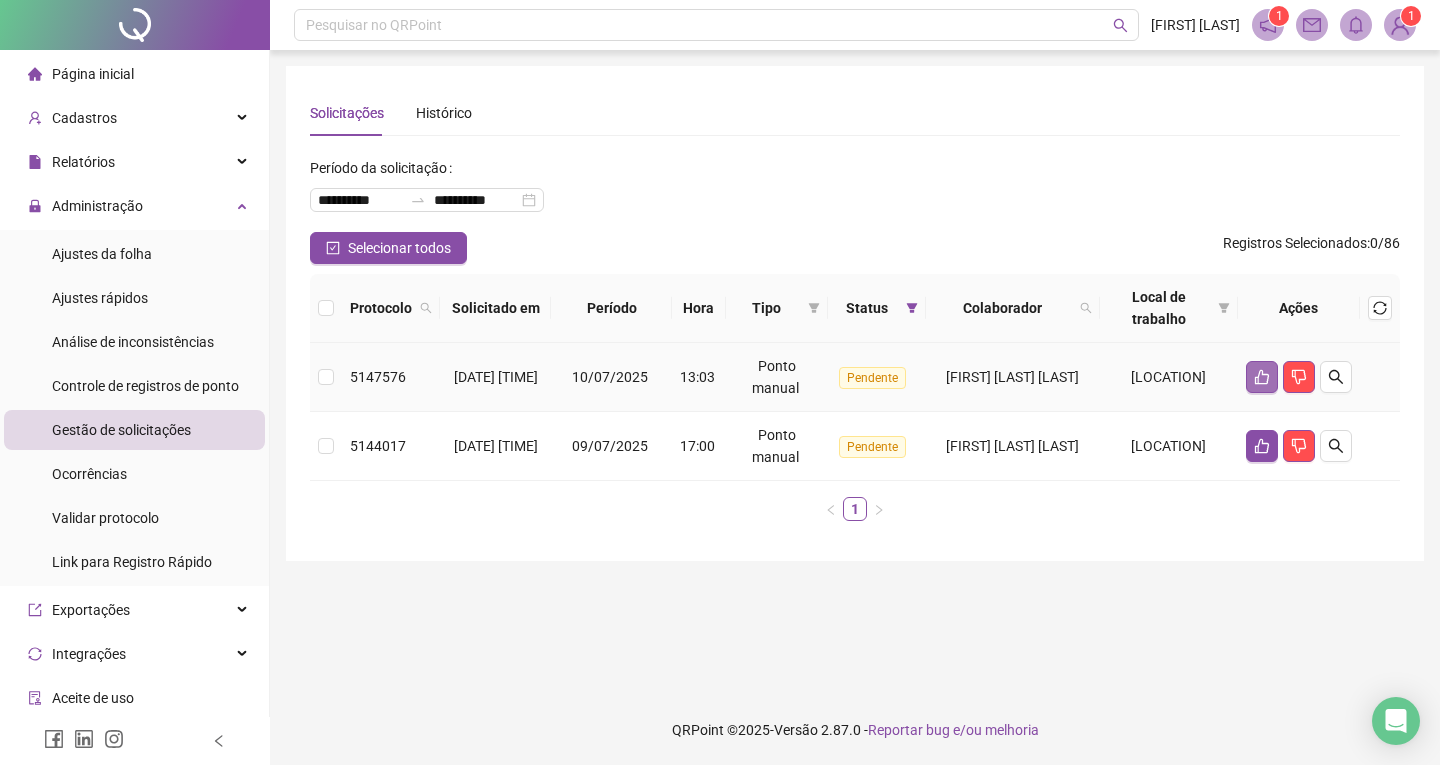 click 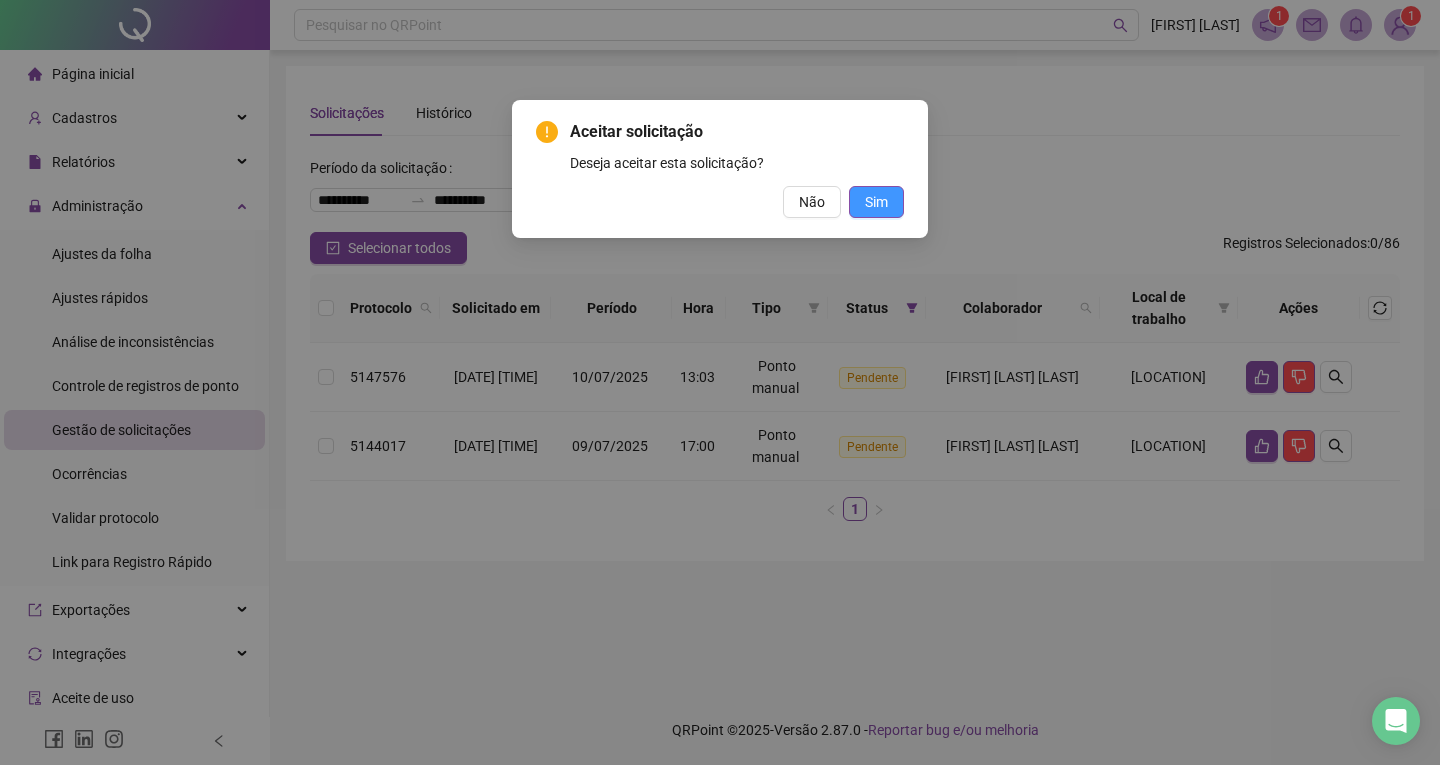 click on "Sim" at bounding box center [876, 202] 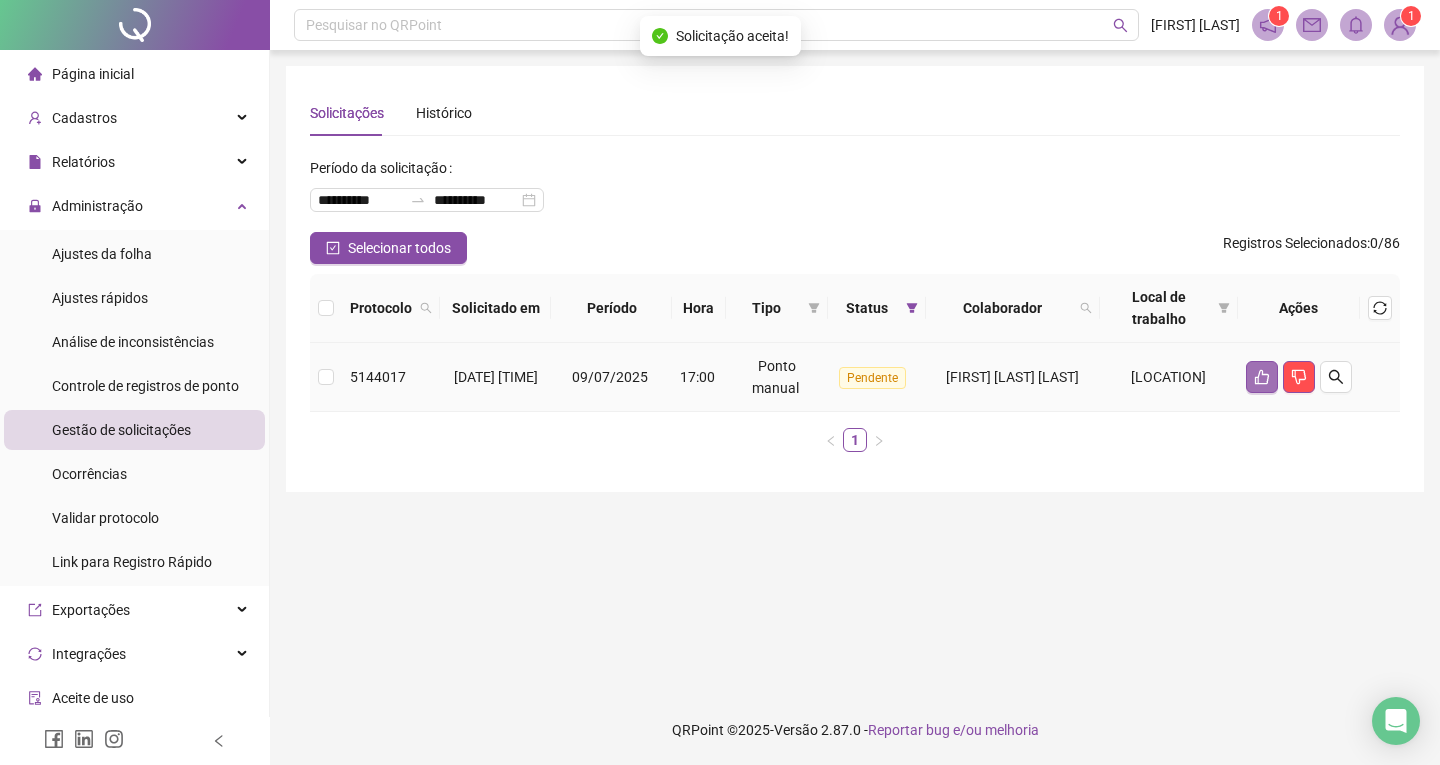 click 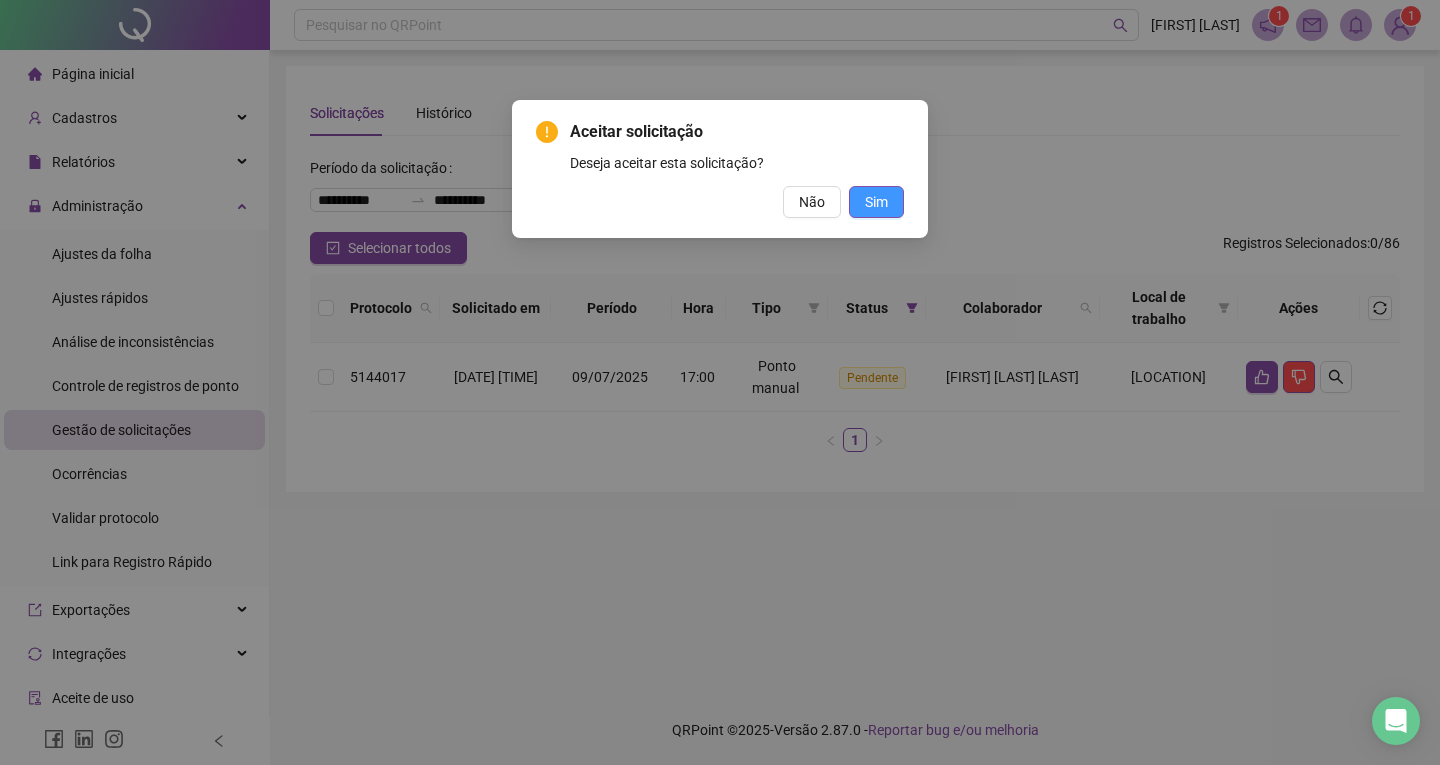 click on "Sim" at bounding box center [876, 202] 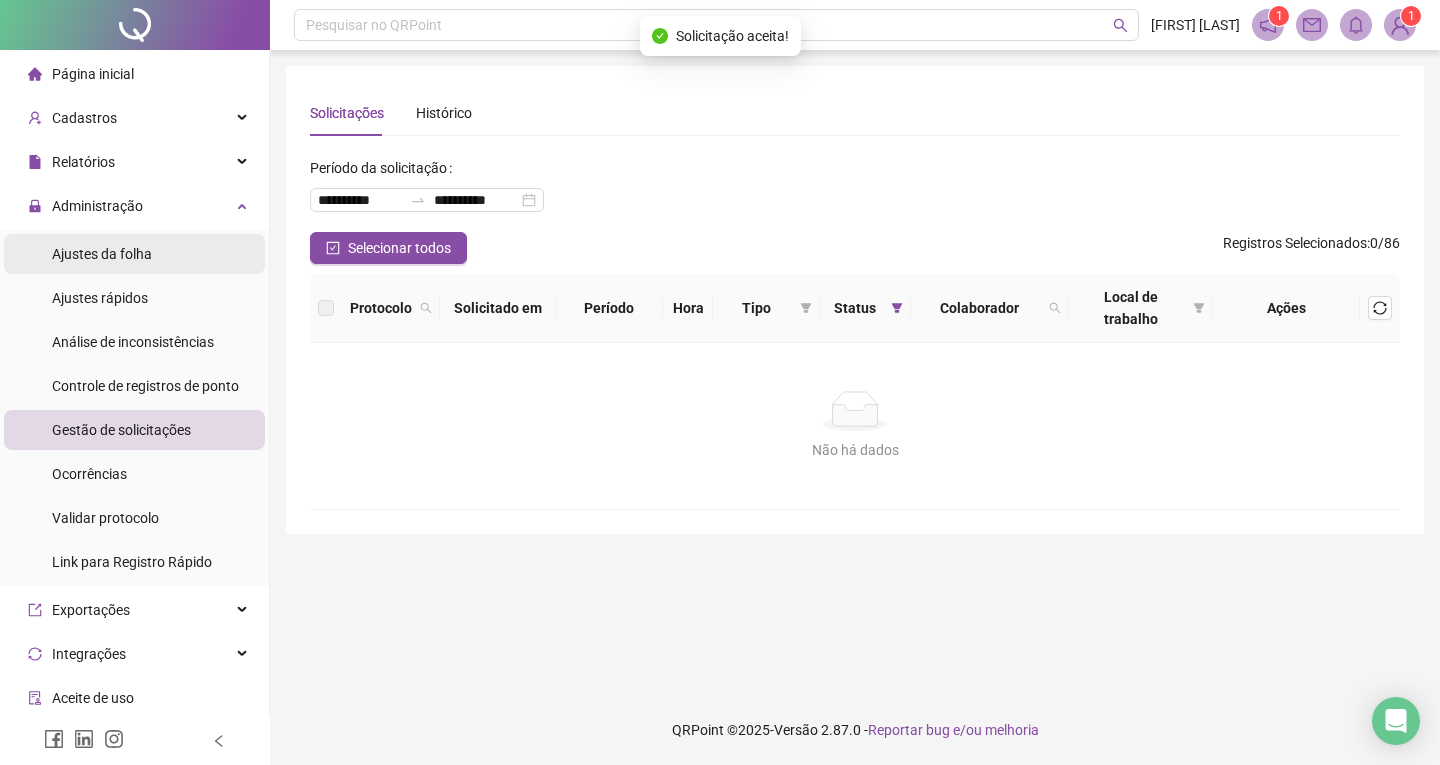click on "Ajustes da folha" at bounding box center [102, 254] 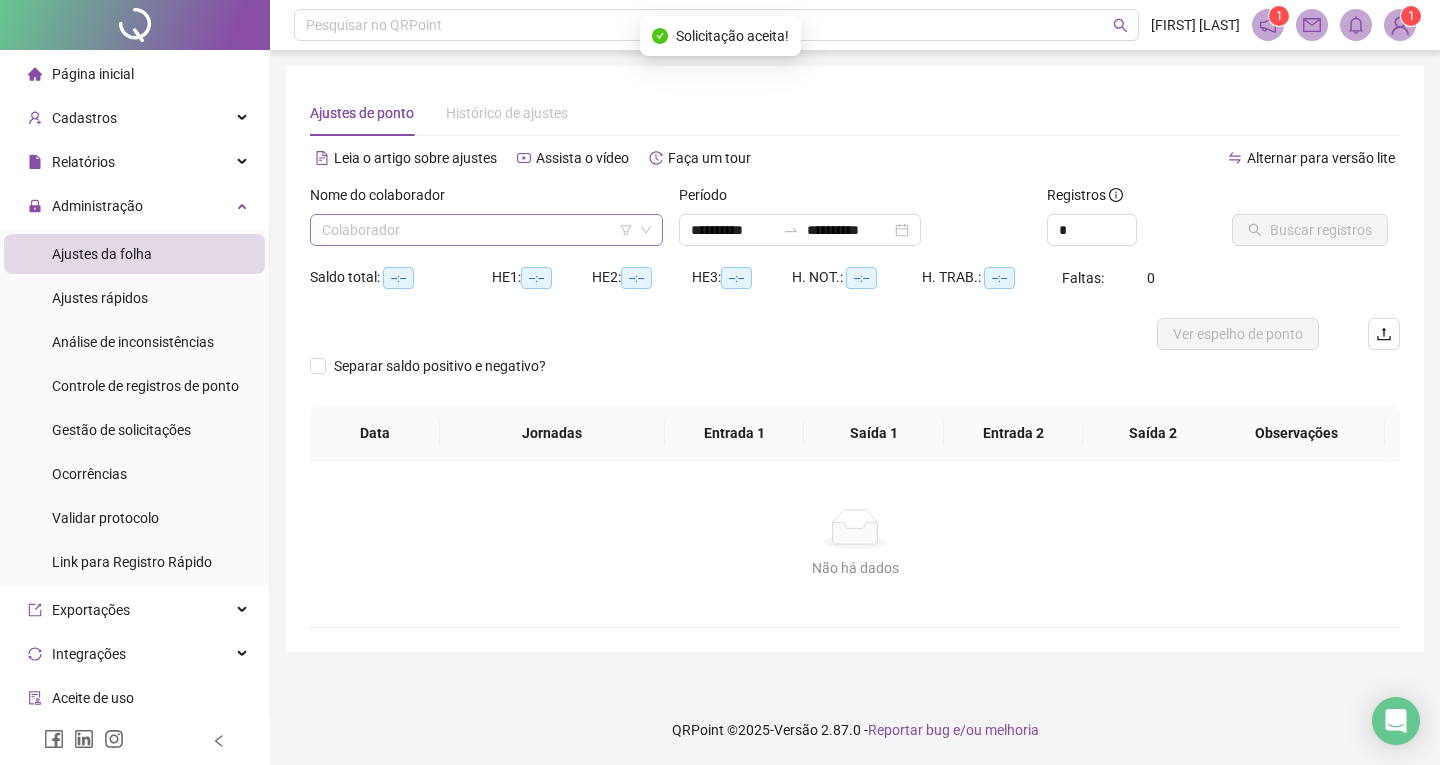click at bounding box center (480, 230) 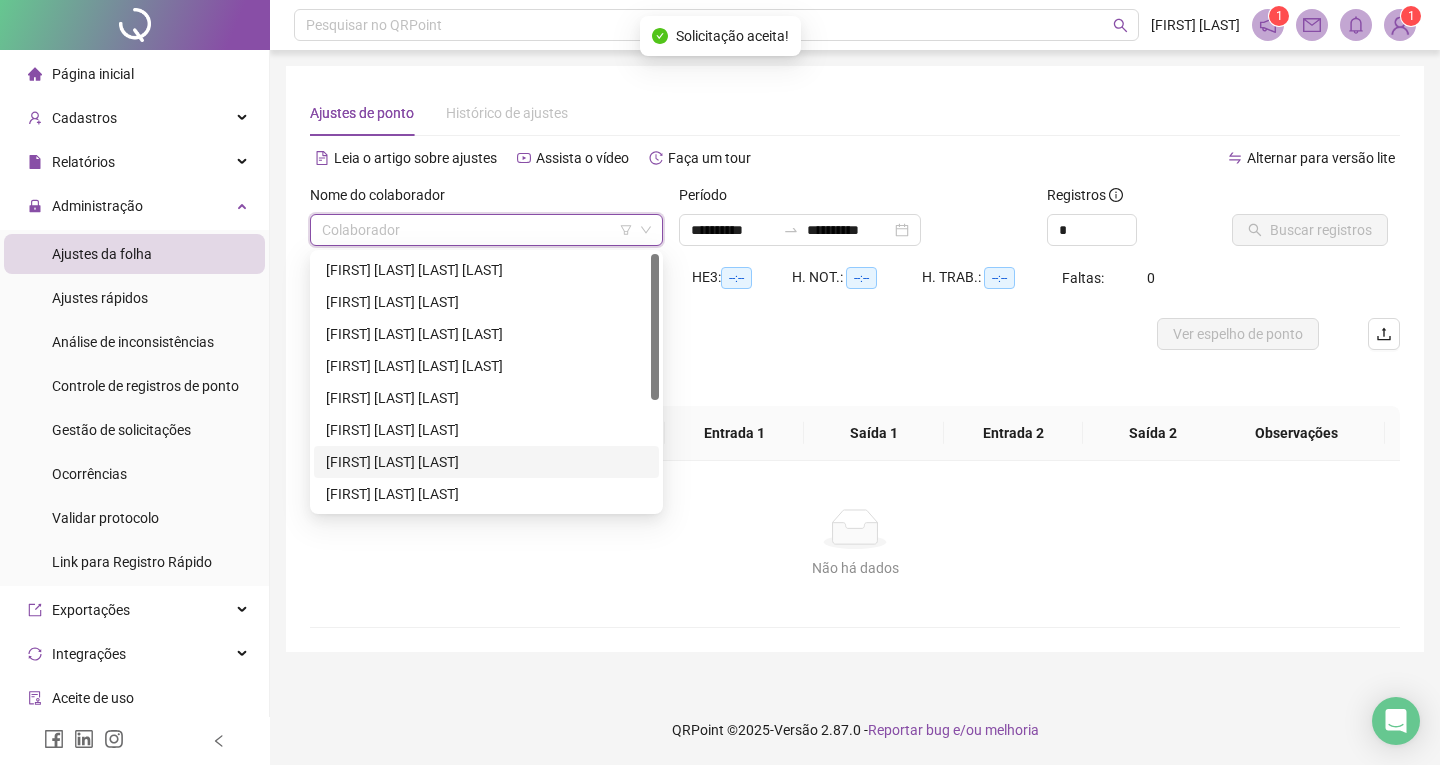 click on "[FIRST] [LAST] [LAST]" at bounding box center (486, 462) 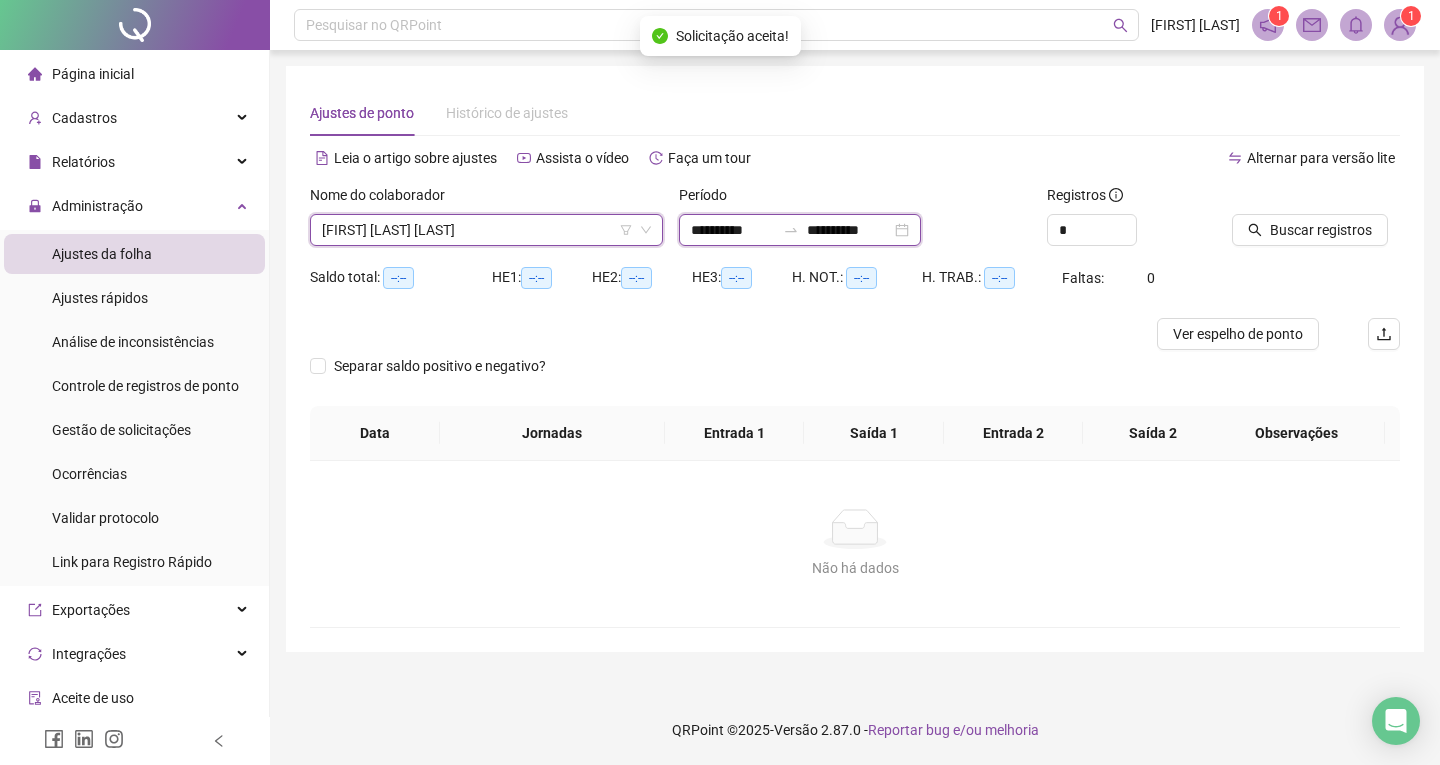 click on "**********" at bounding box center (849, 230) 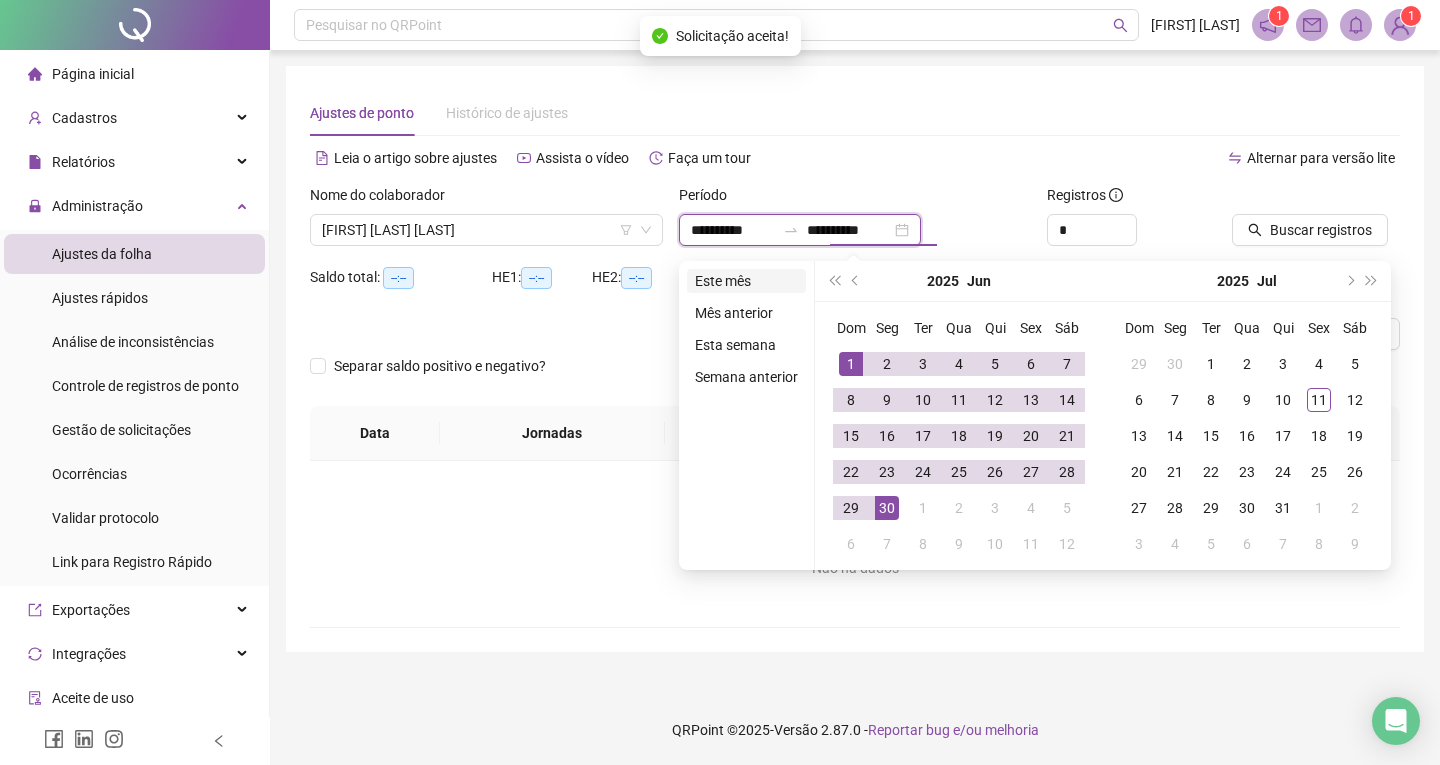 type on "**********" 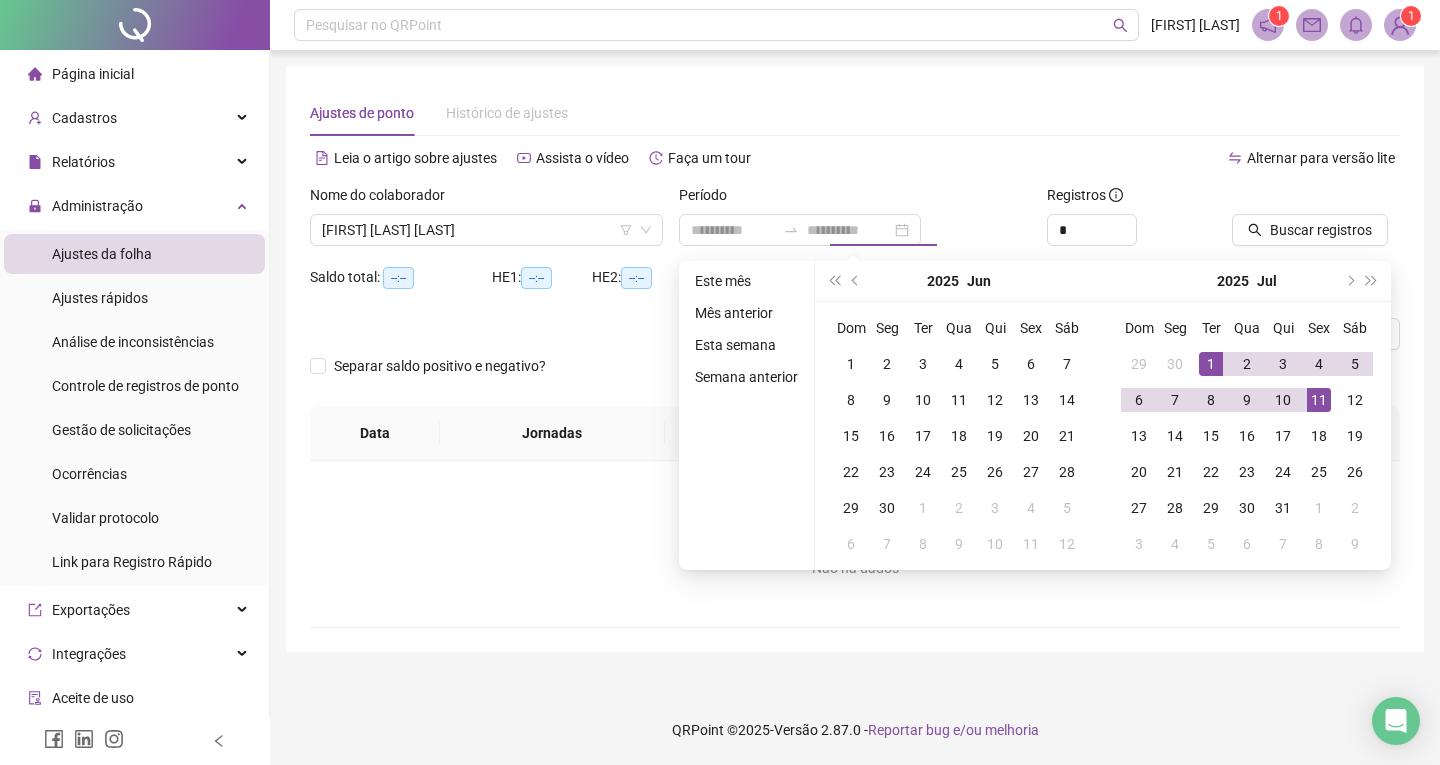 type on "**********" 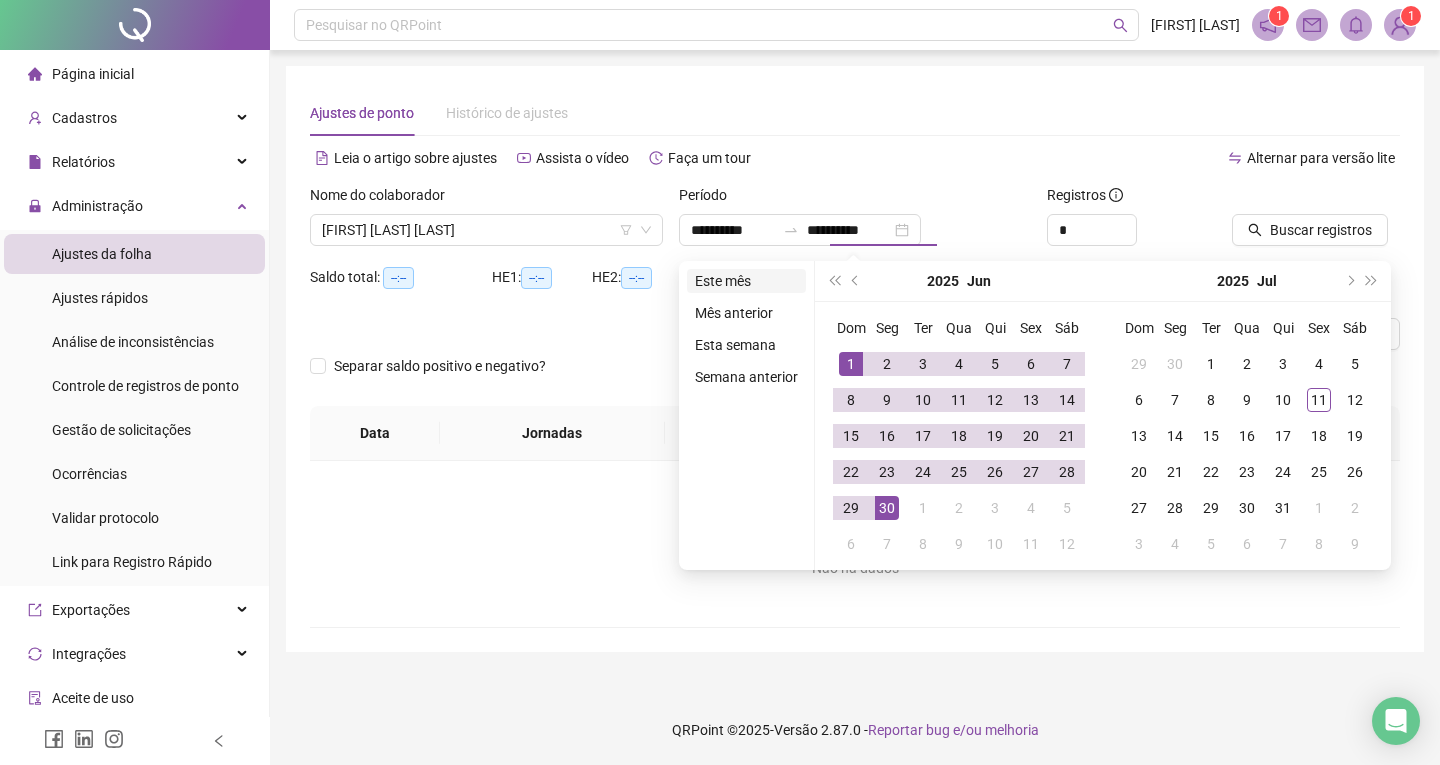 type on "**********" 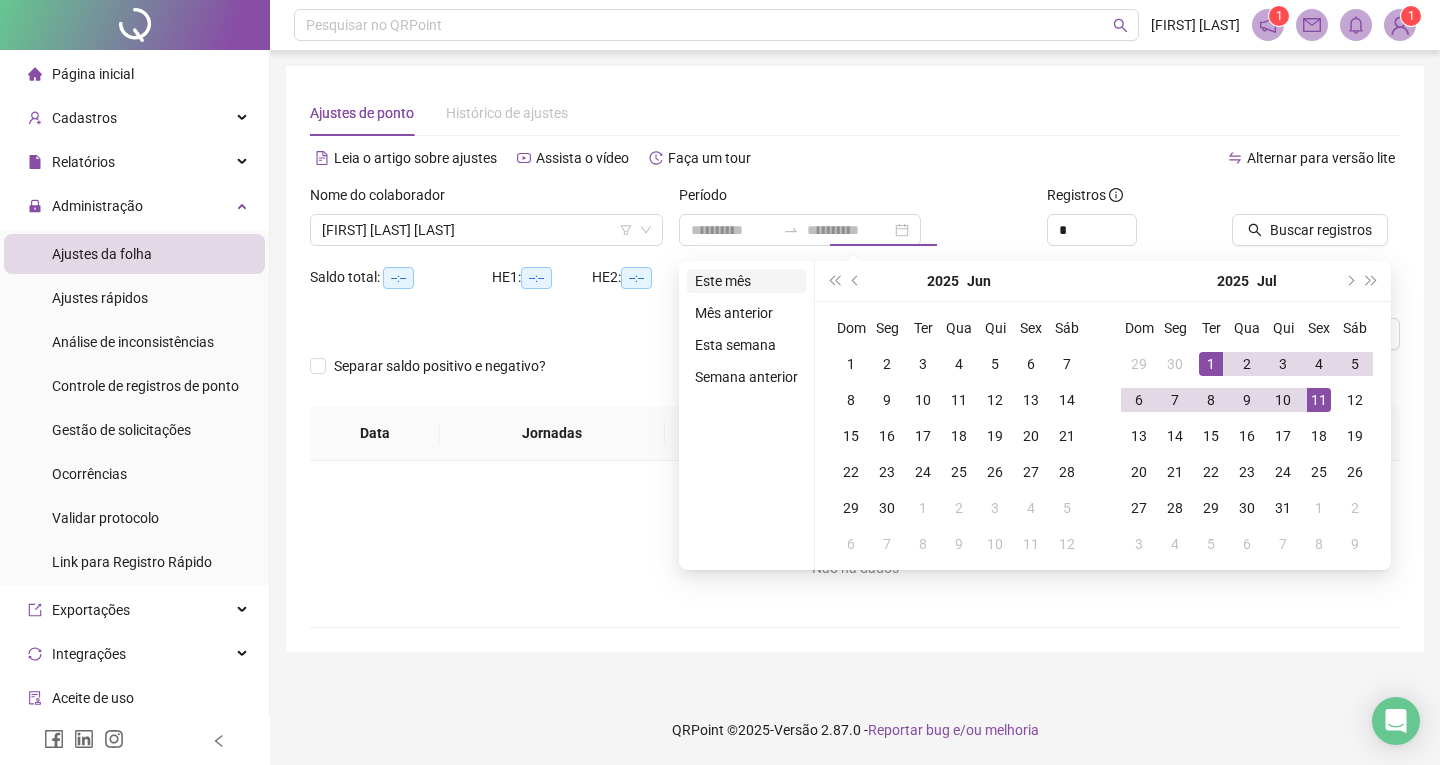 click on "Este mês" at bounding box center [746, 281] 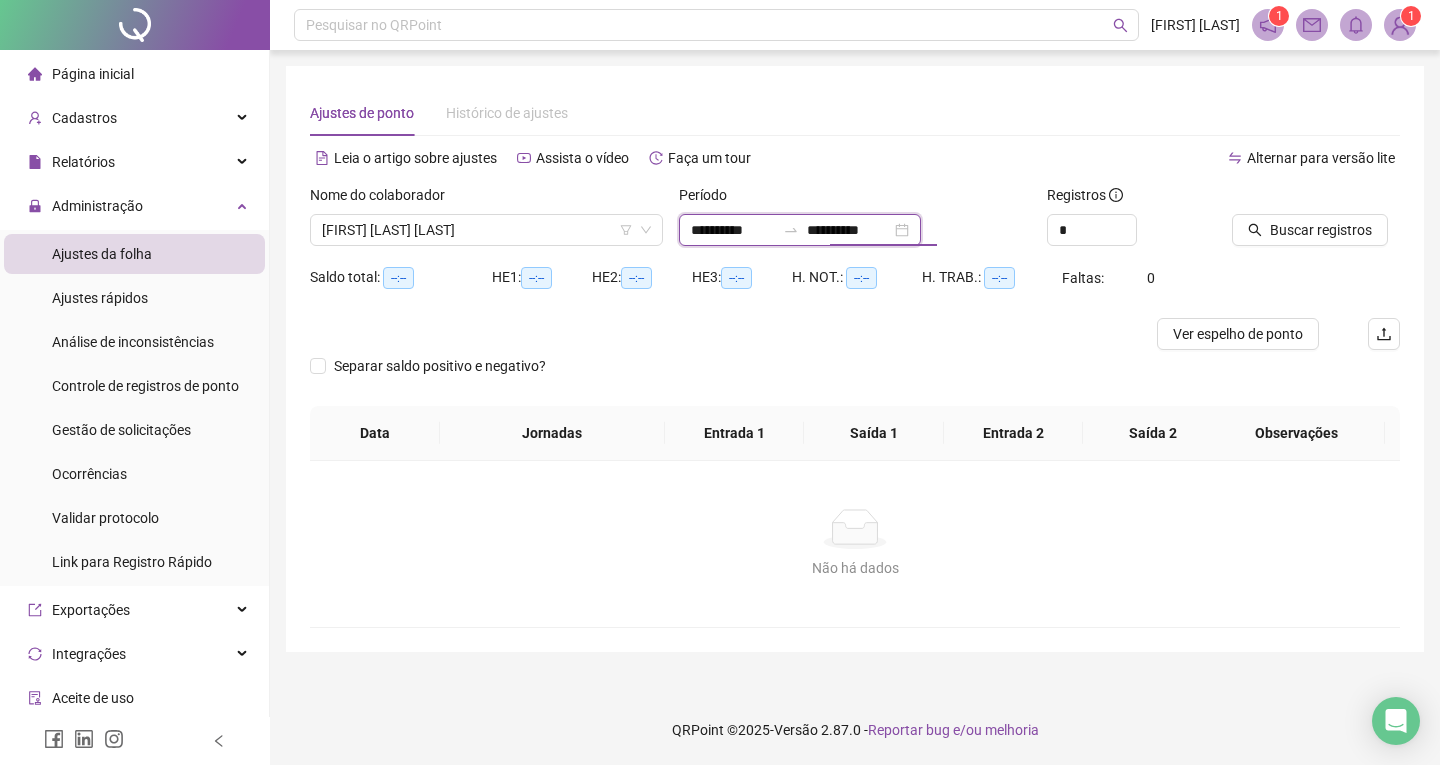 click on "**********" at bounding box center [849, 230] 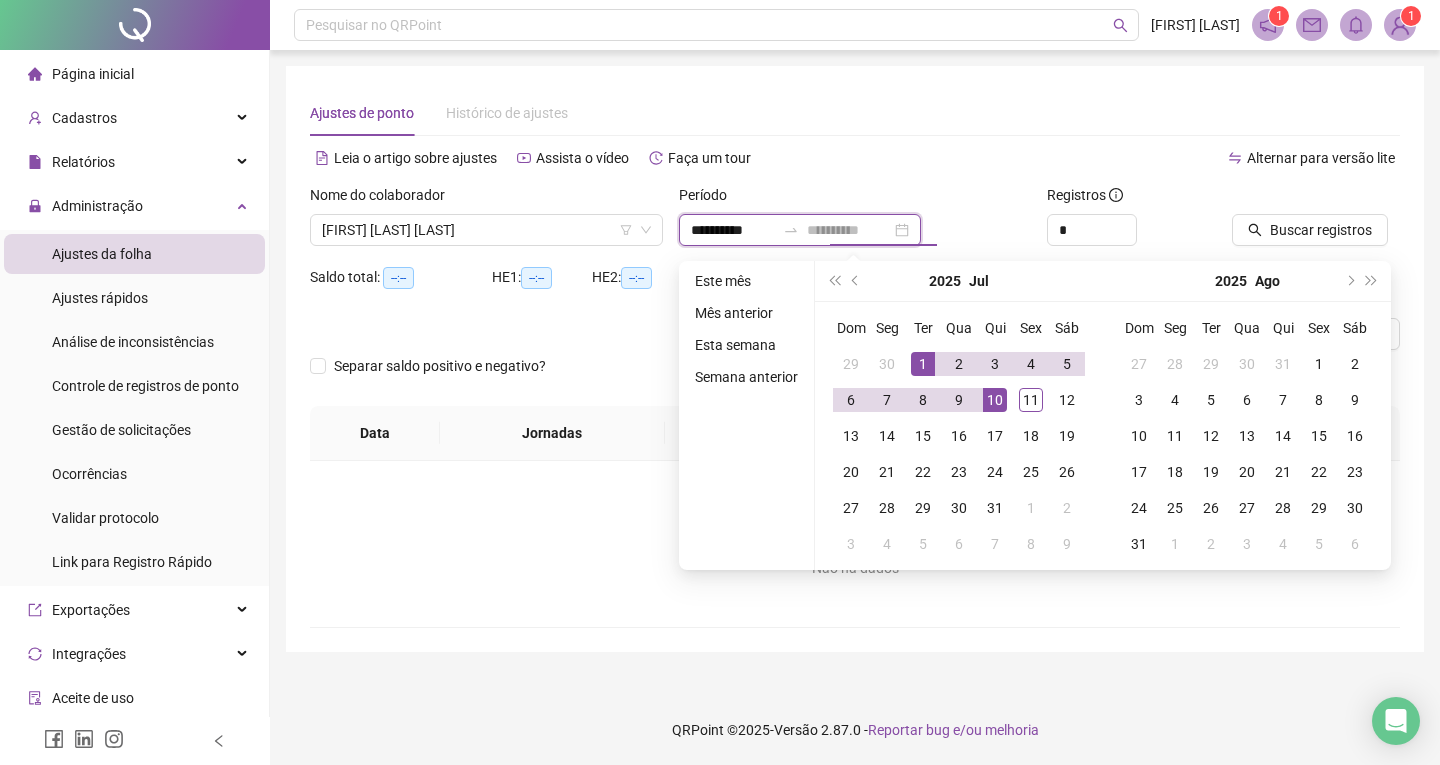 type on "**********" 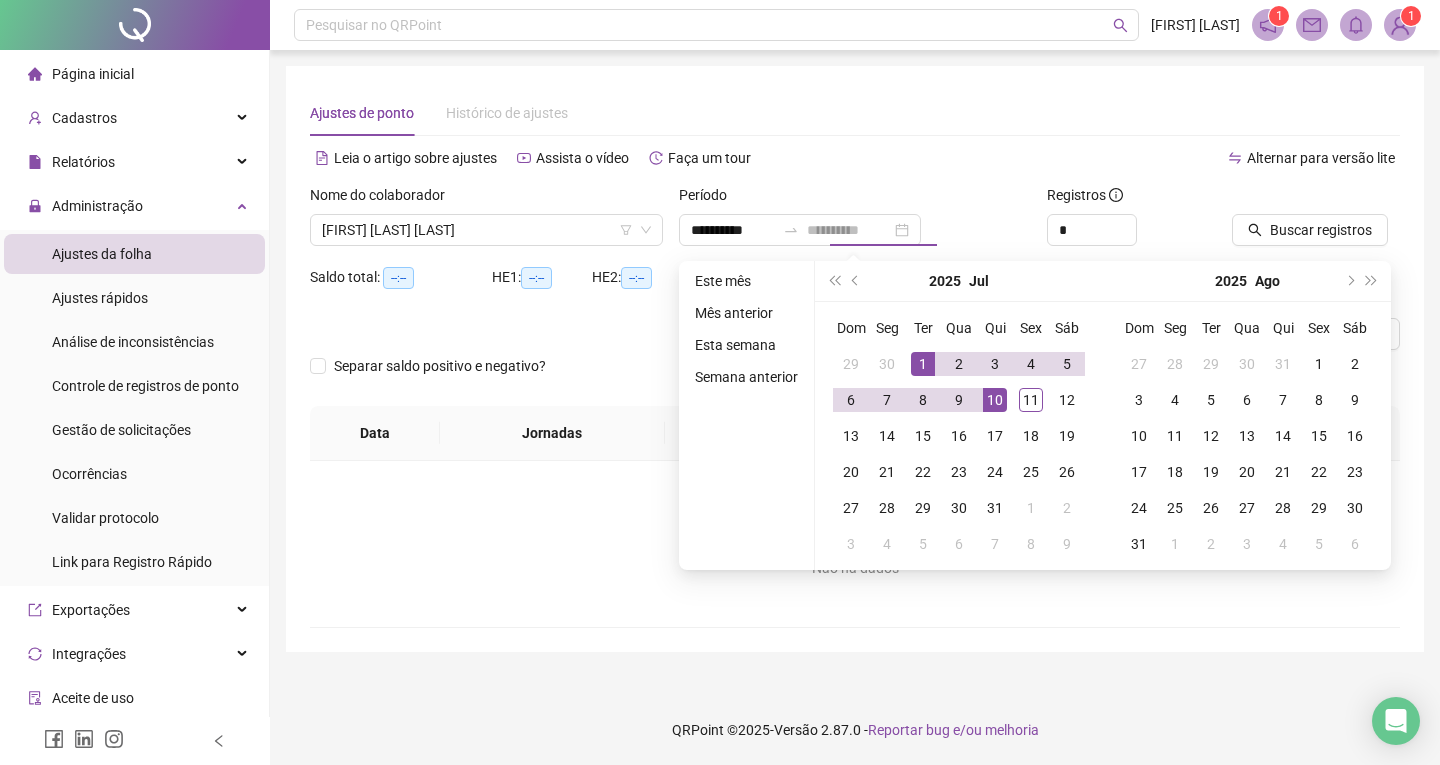 click on "10" at bounding box center [995, 400] 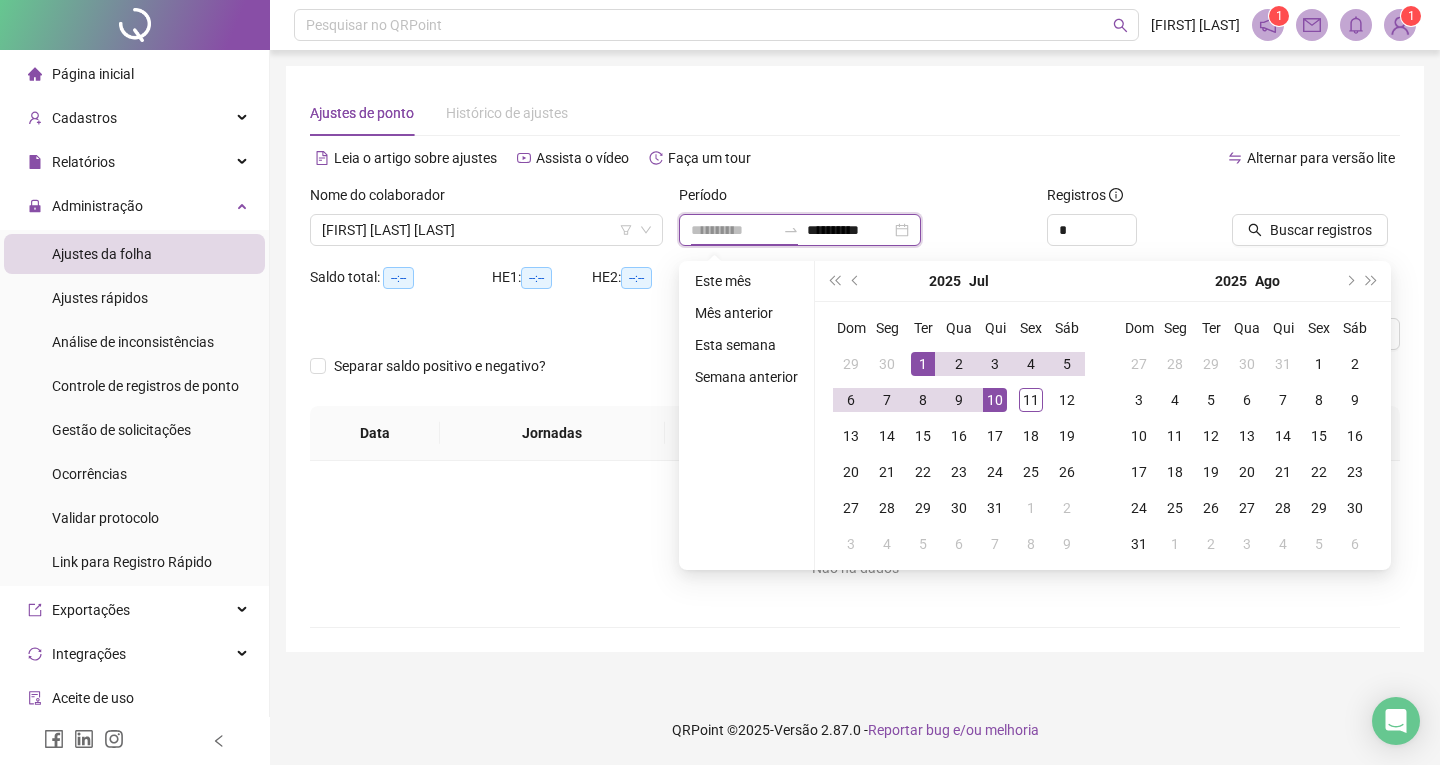 type on "**********" 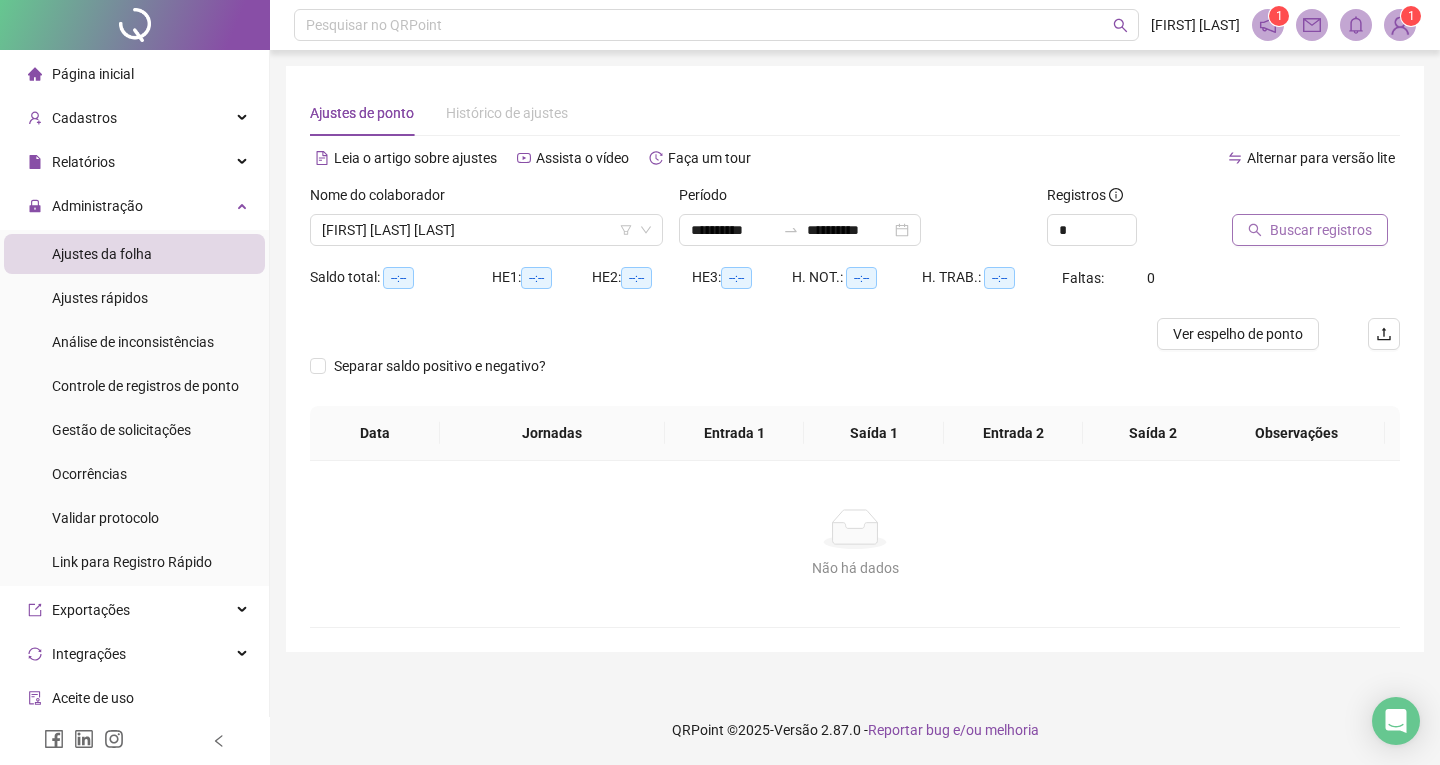 click on "Buscar registros" at bounding box center [1321, 230] 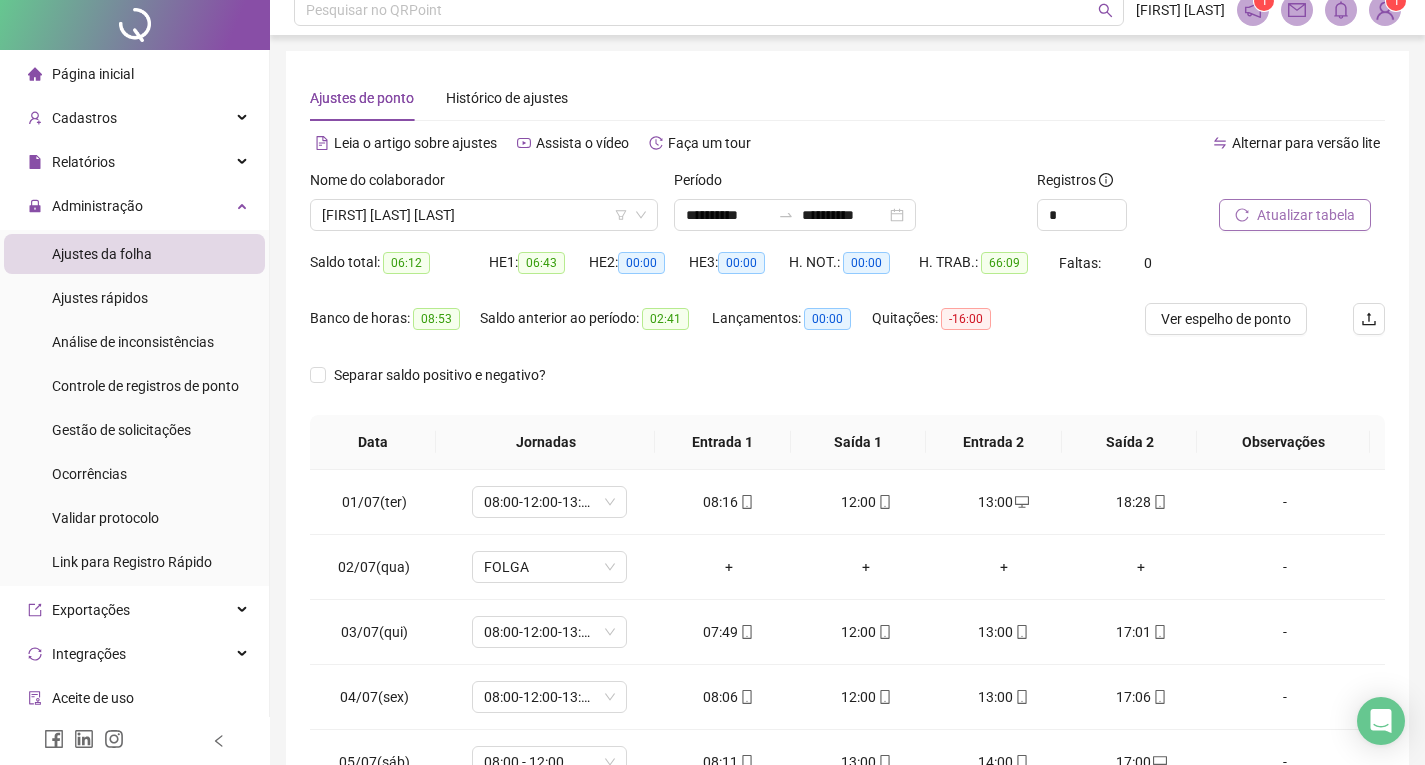 scroll, scrollTop: 257, scrollLeft: 0, axis: vertical 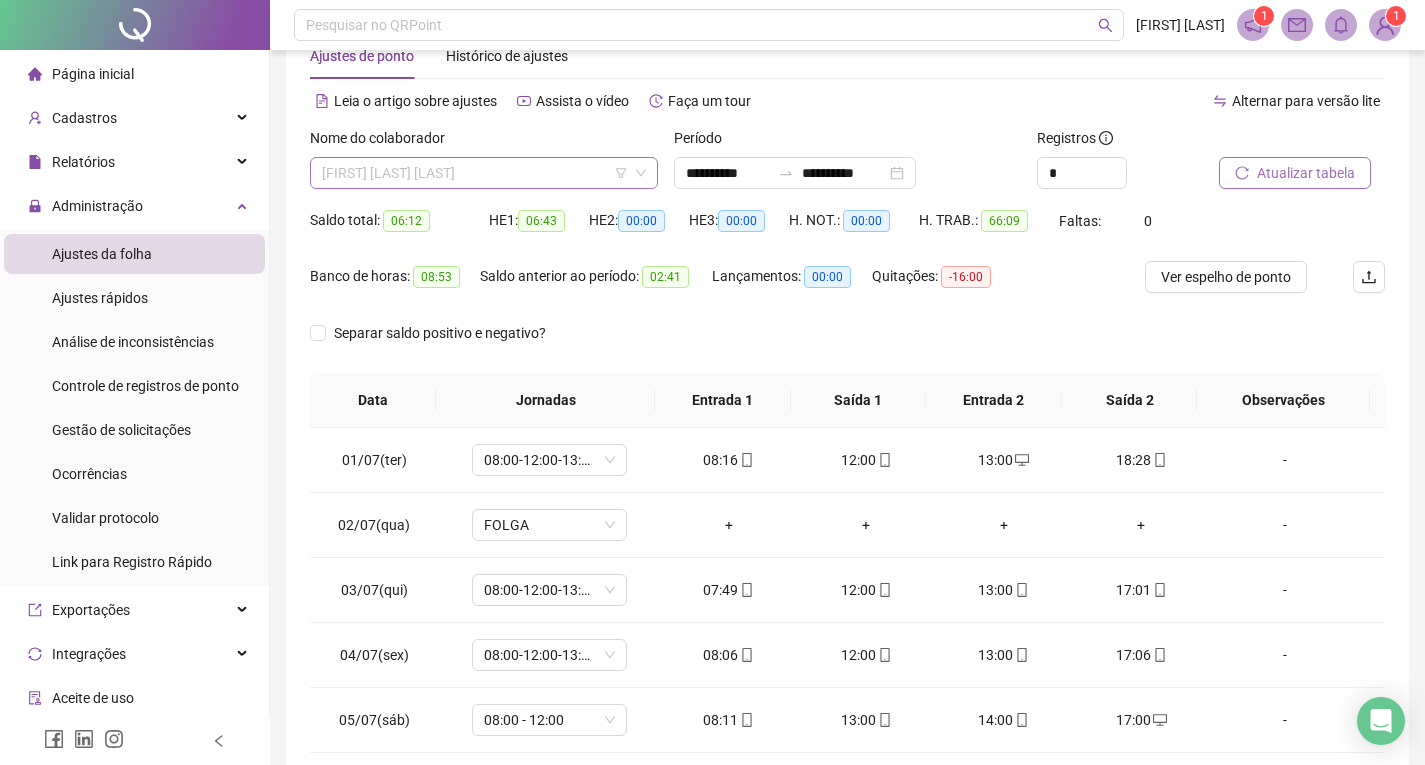 click on "[FIRST] [LAST] [LAST]" at bounding box center [484, 173] 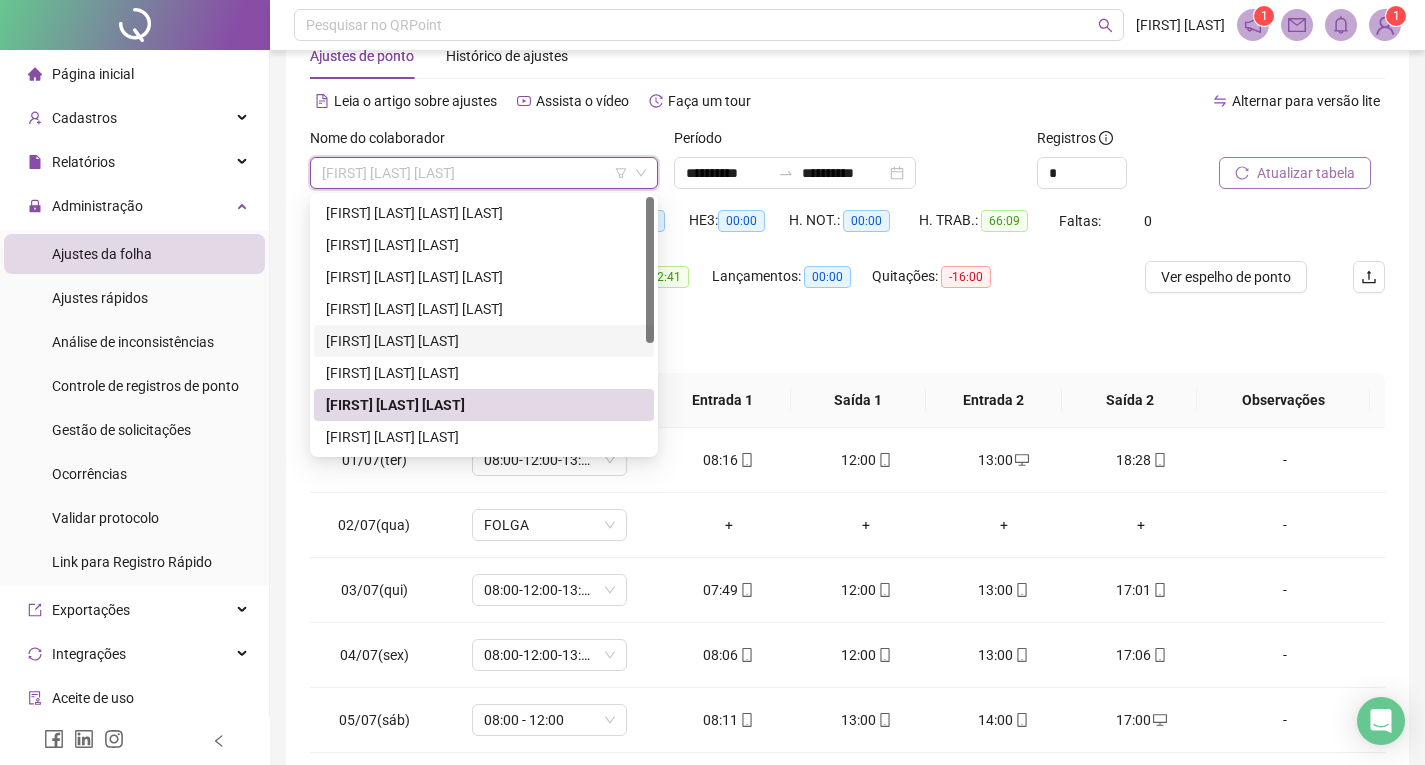 click on "[FIRST] [LAST] [LAST]" at bounding box center (484, 341) 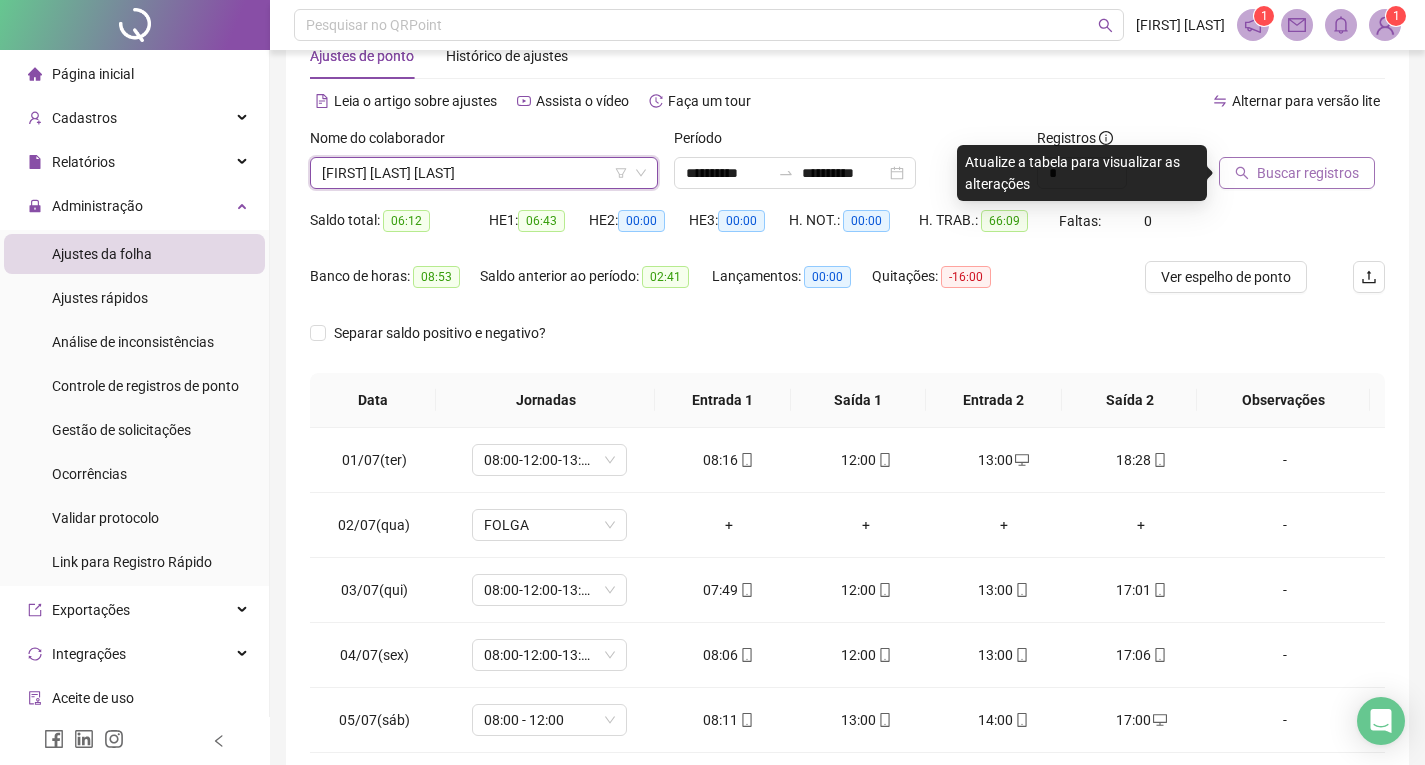 click 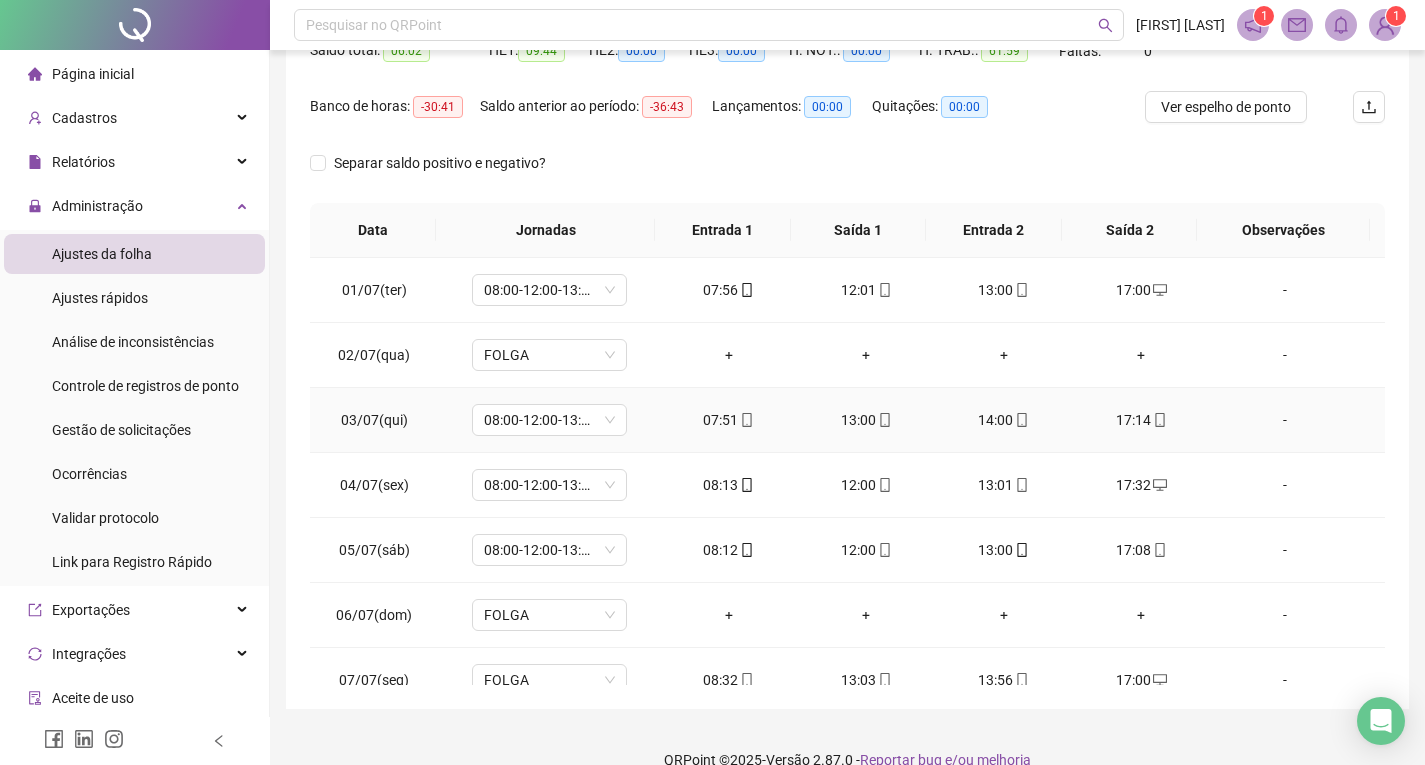 scroll, scrollTop: 257, scrollLeft: 0, axis: vertical 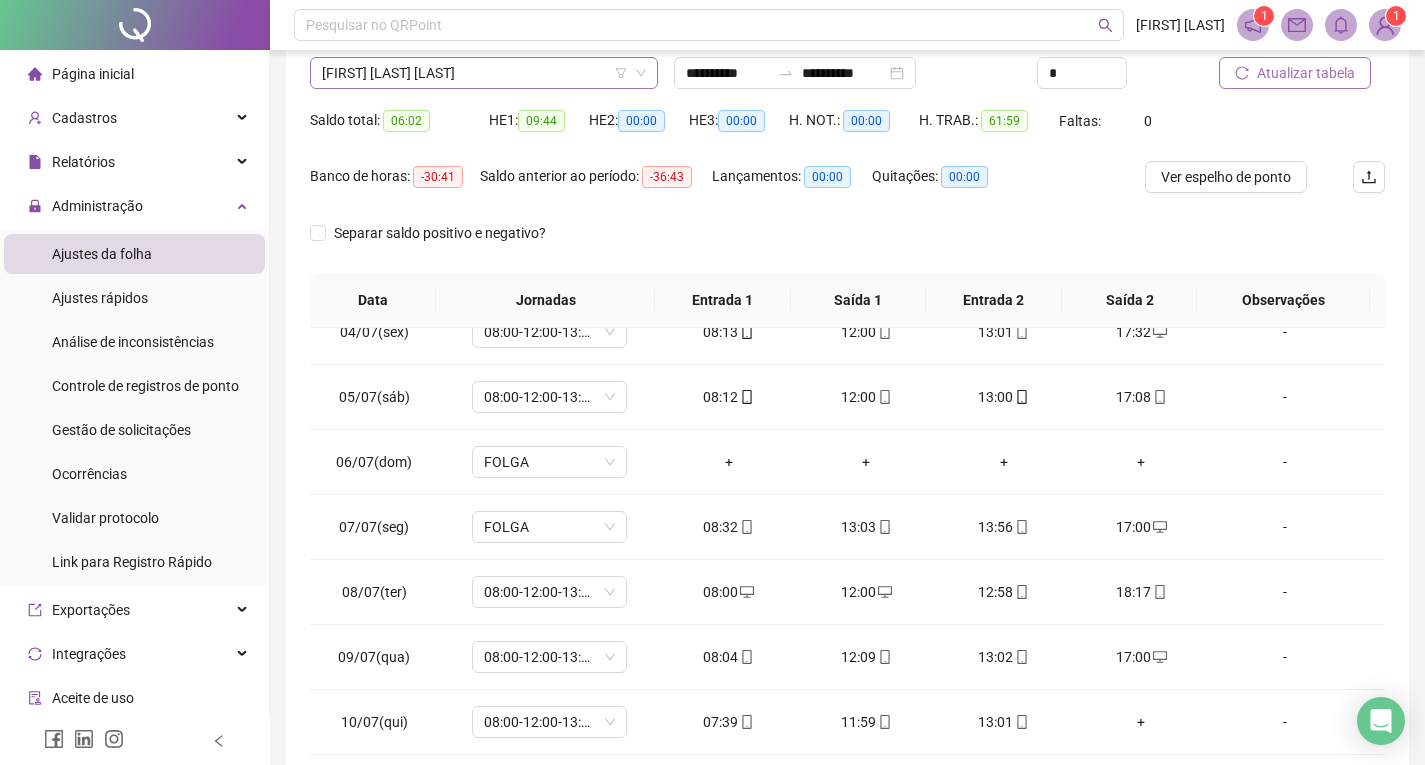 click on "[FIRST] [LAST] [LAST]" at bounding box center (484, 73) 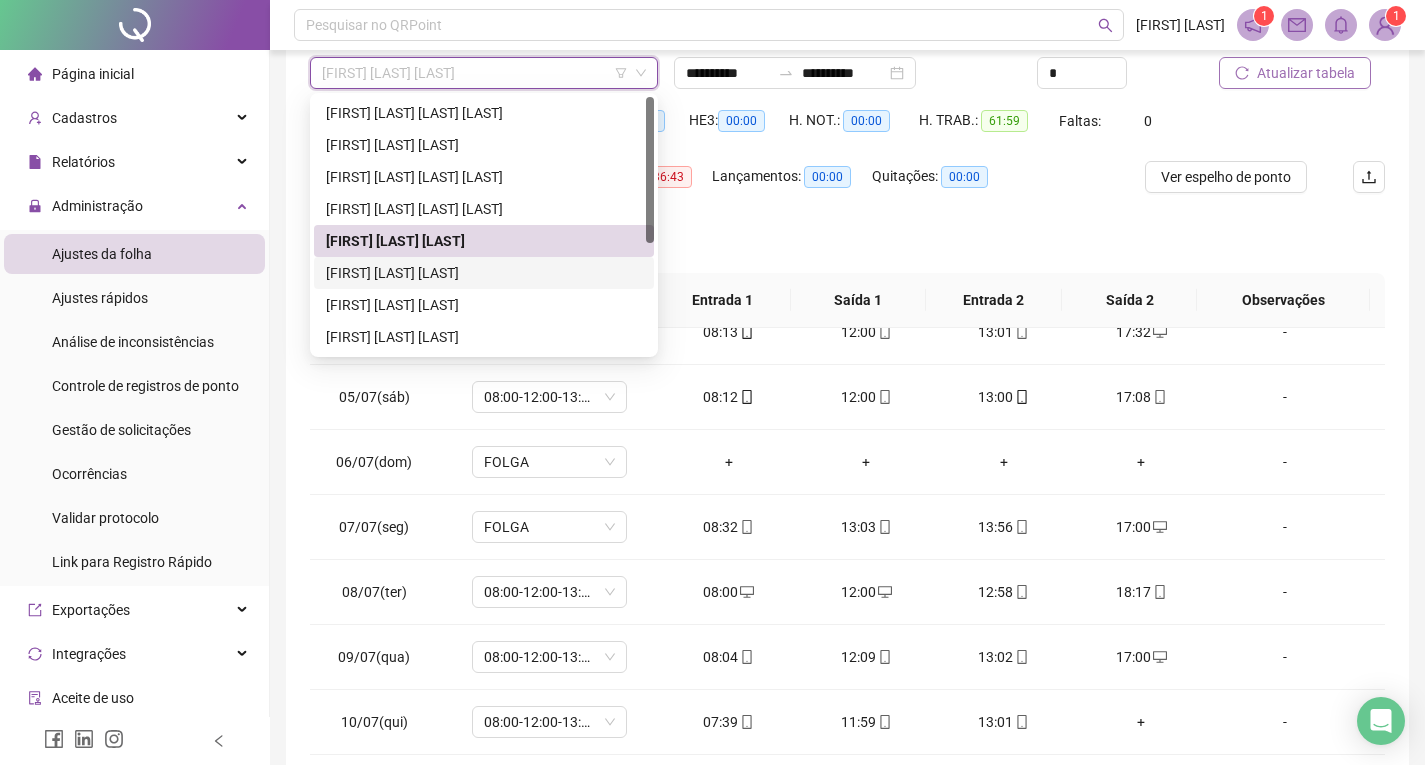 click on "[FIRST] [LAST] [LAST]" at bounding box center [484, 273] 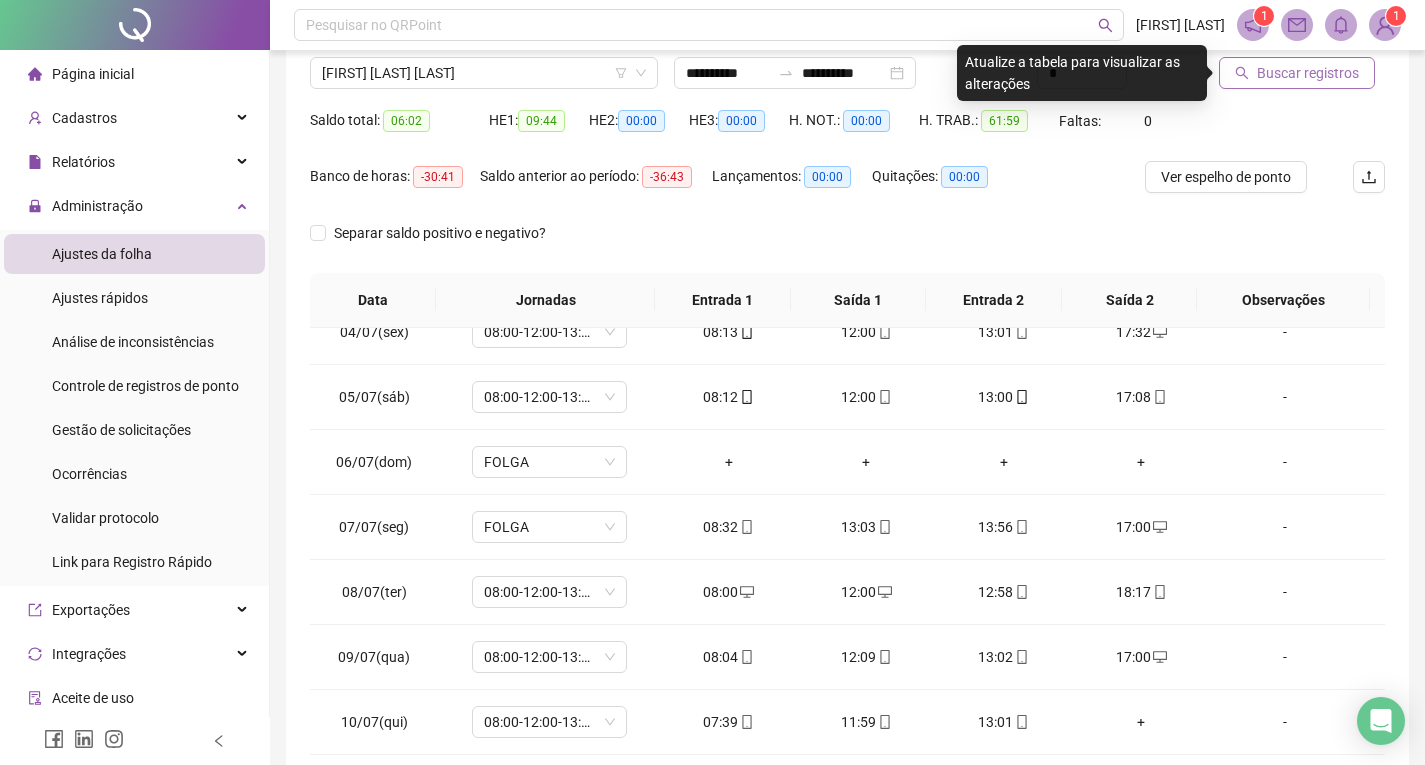 click on "Buscar registros" at bounding box center [1308, 73] 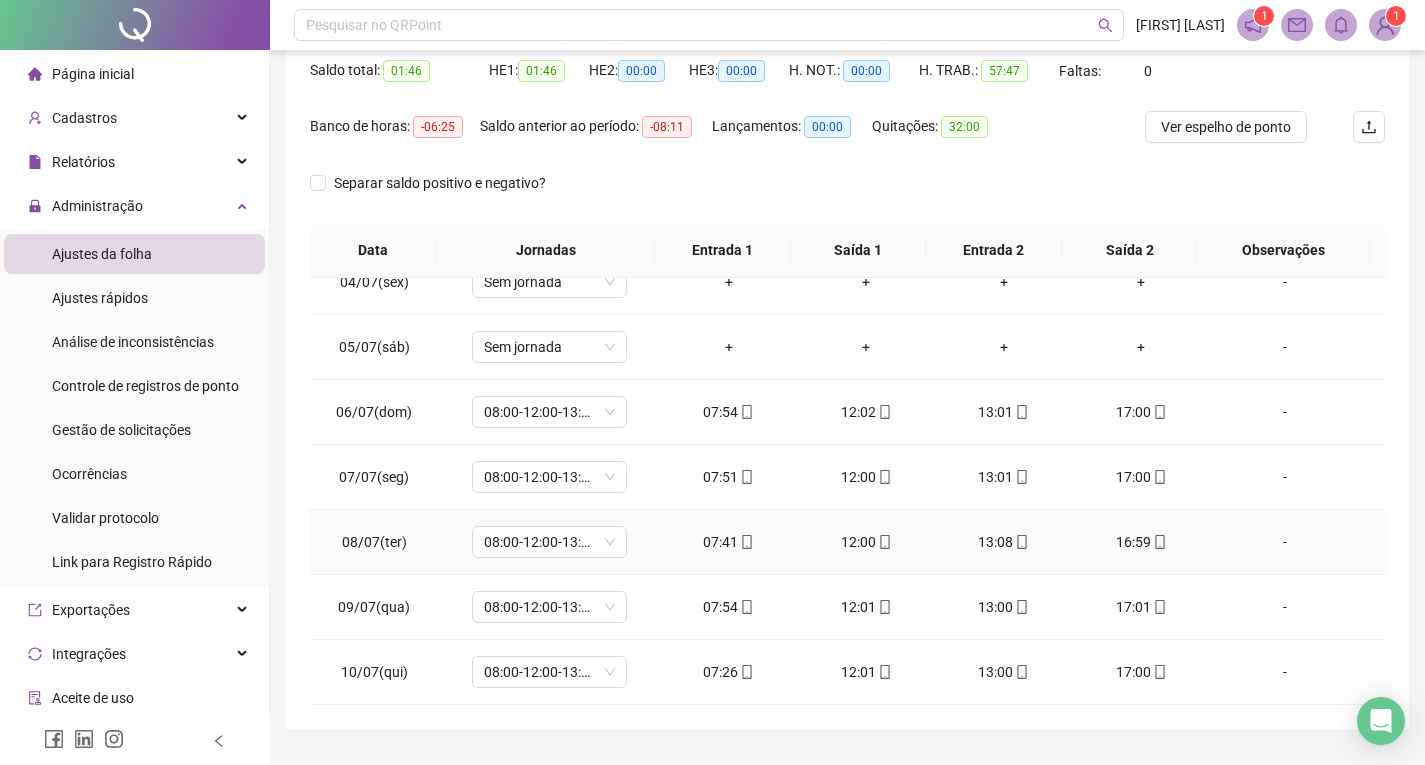 scroll, scrollTop: 257, scrollLeft: 0, axis: vertical 